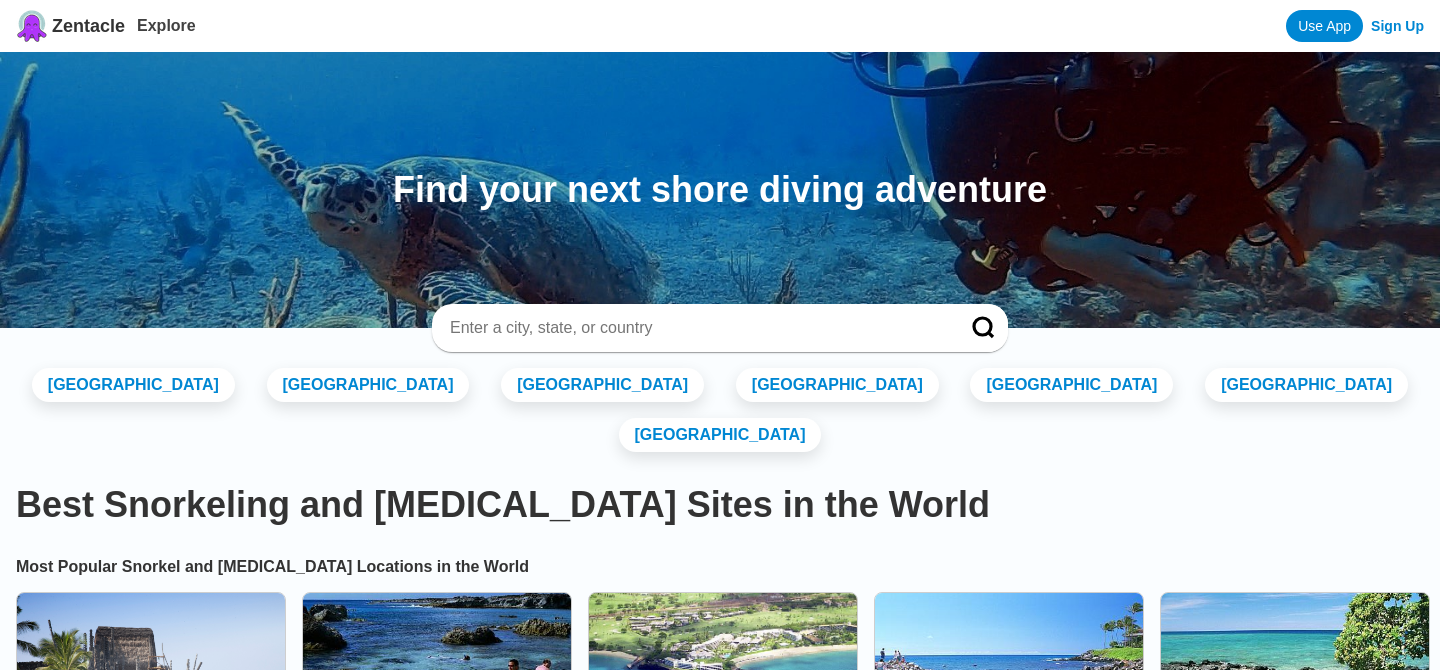 scroll, scrollTop: 0, scrollLeft: 0, axis: both 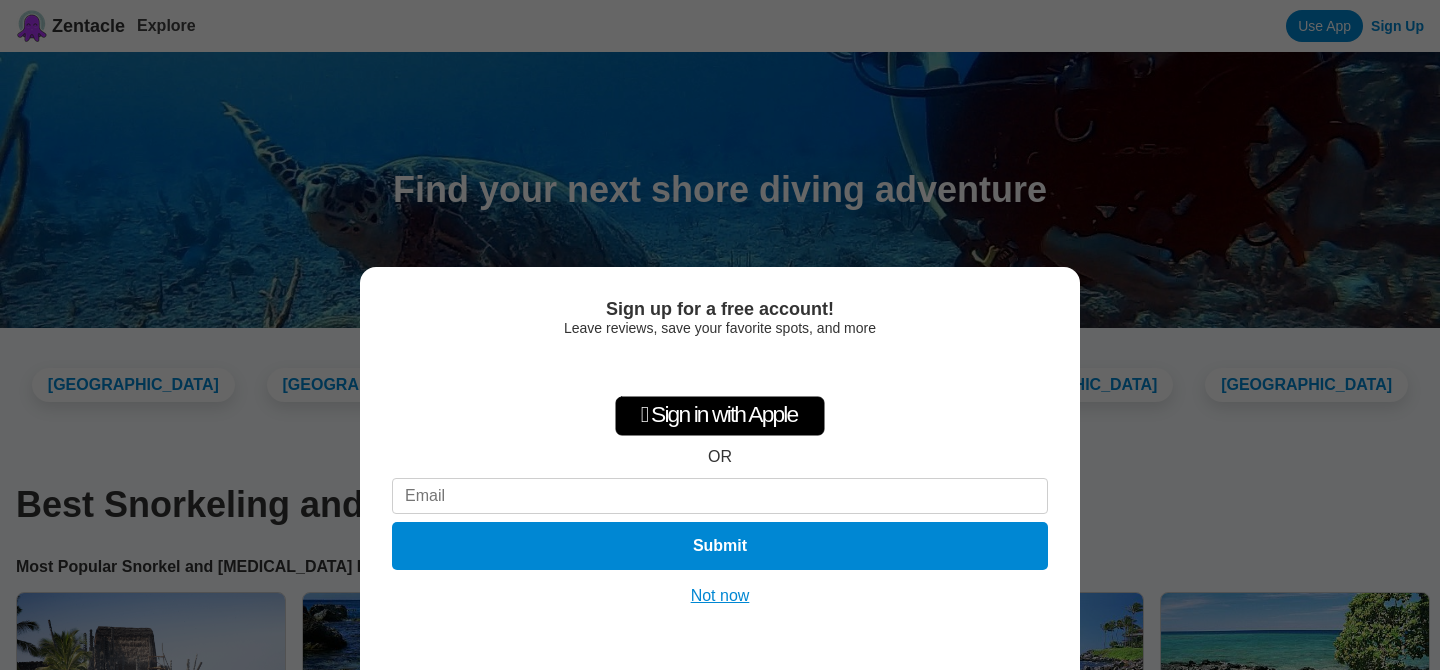 click on "Not now" at bounding box center (720, 596) 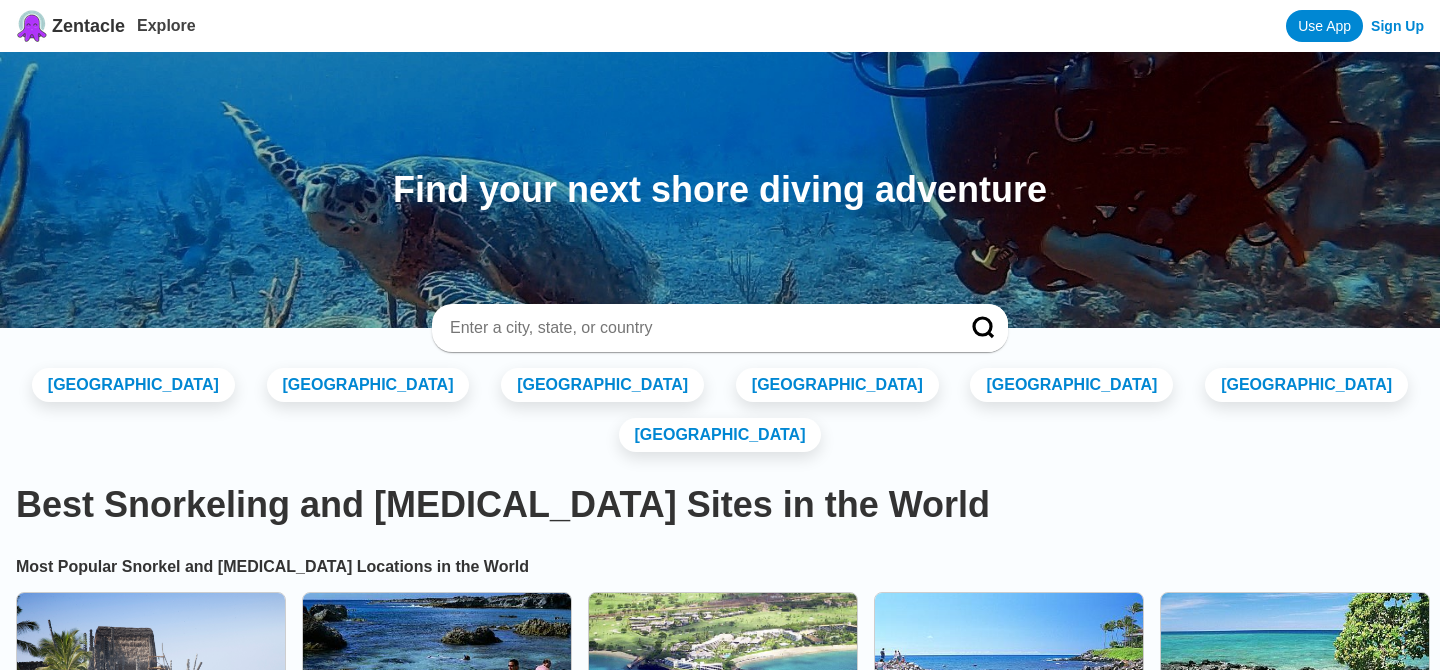 click at bounding box center (696, 328) 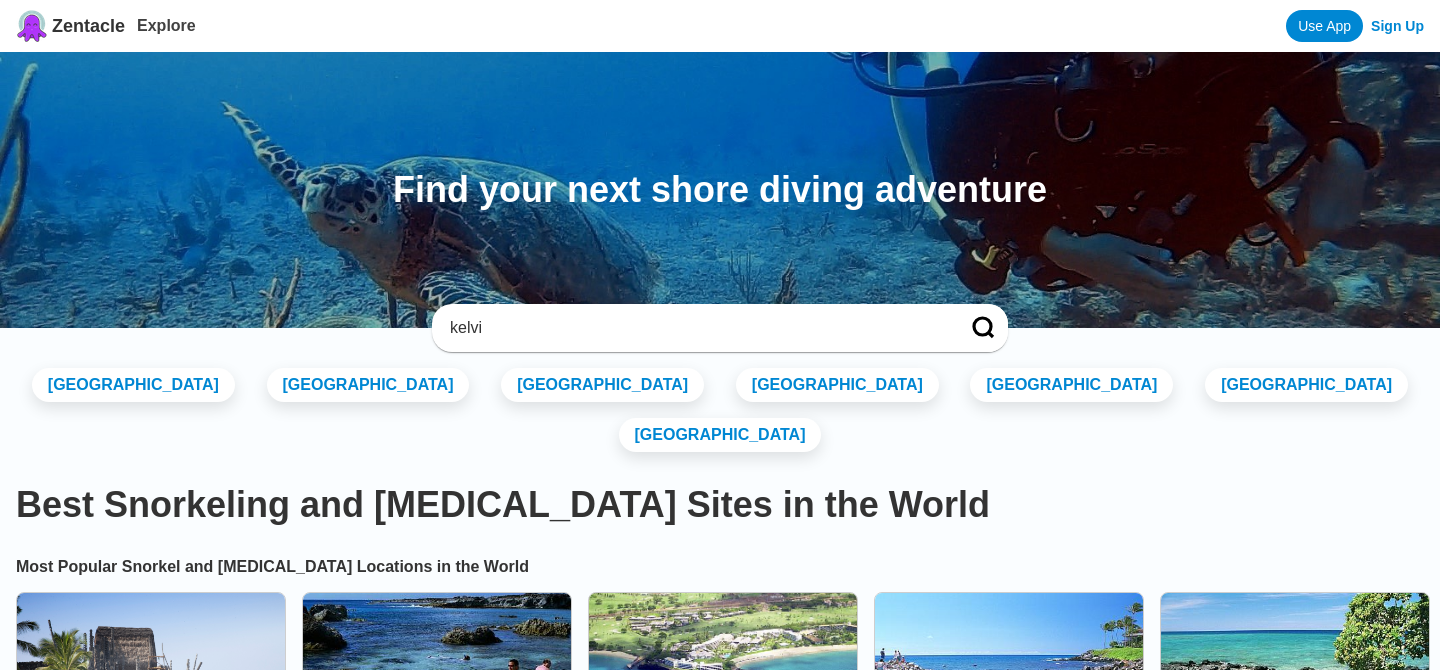 type on "kelvi" 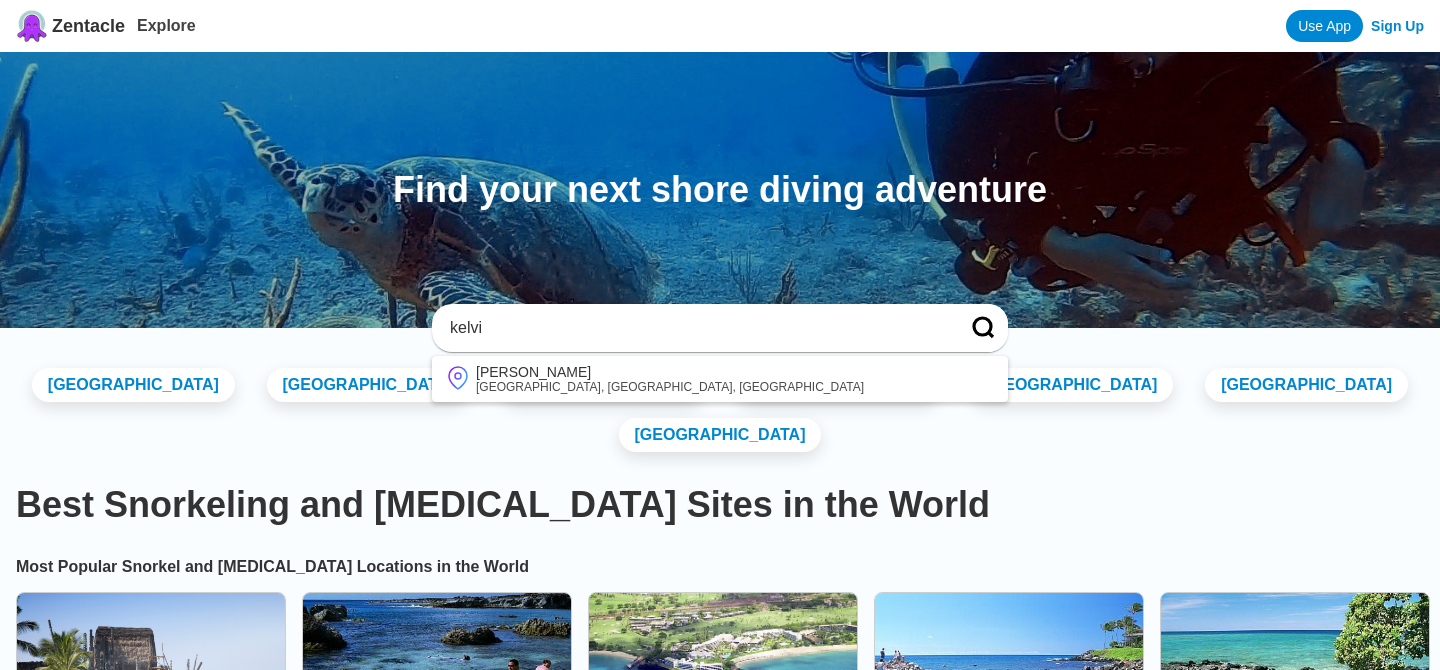 click on "kelvi" at bounding box center [696, 328] 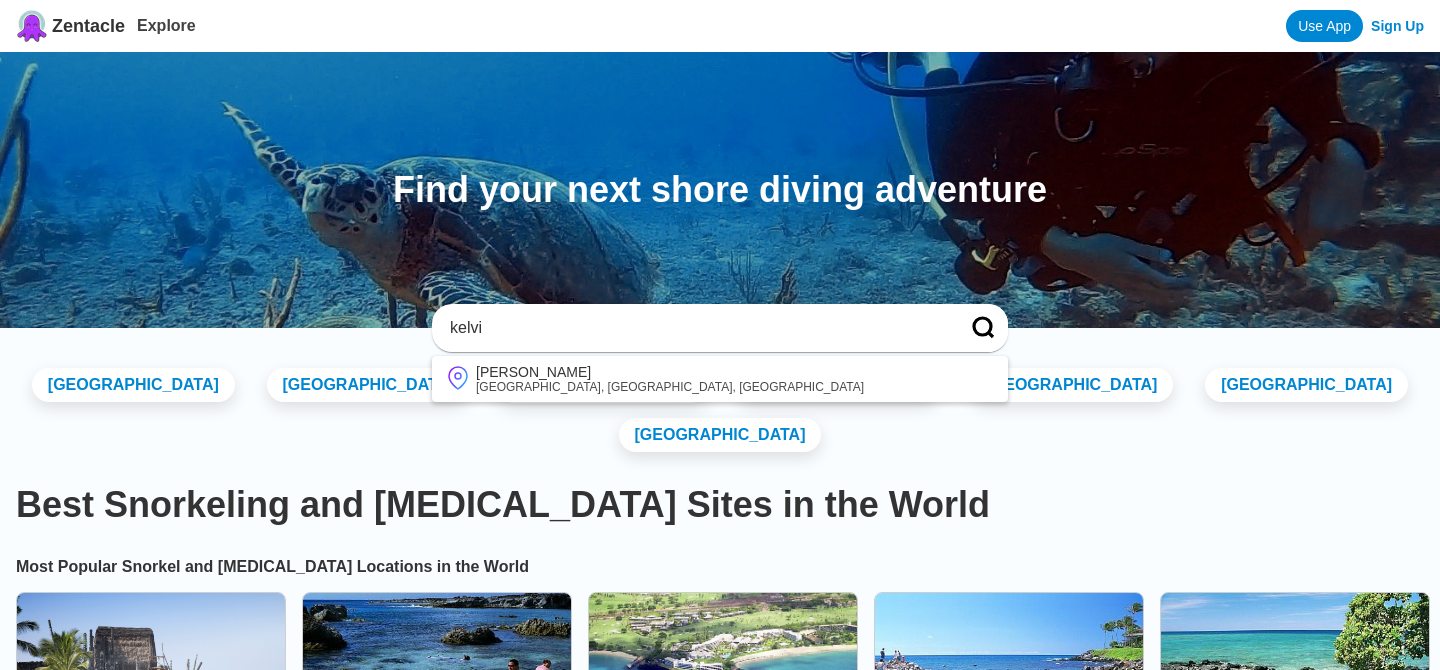 click on "[PERSON_NAME]" at bounding box center (670, 372) 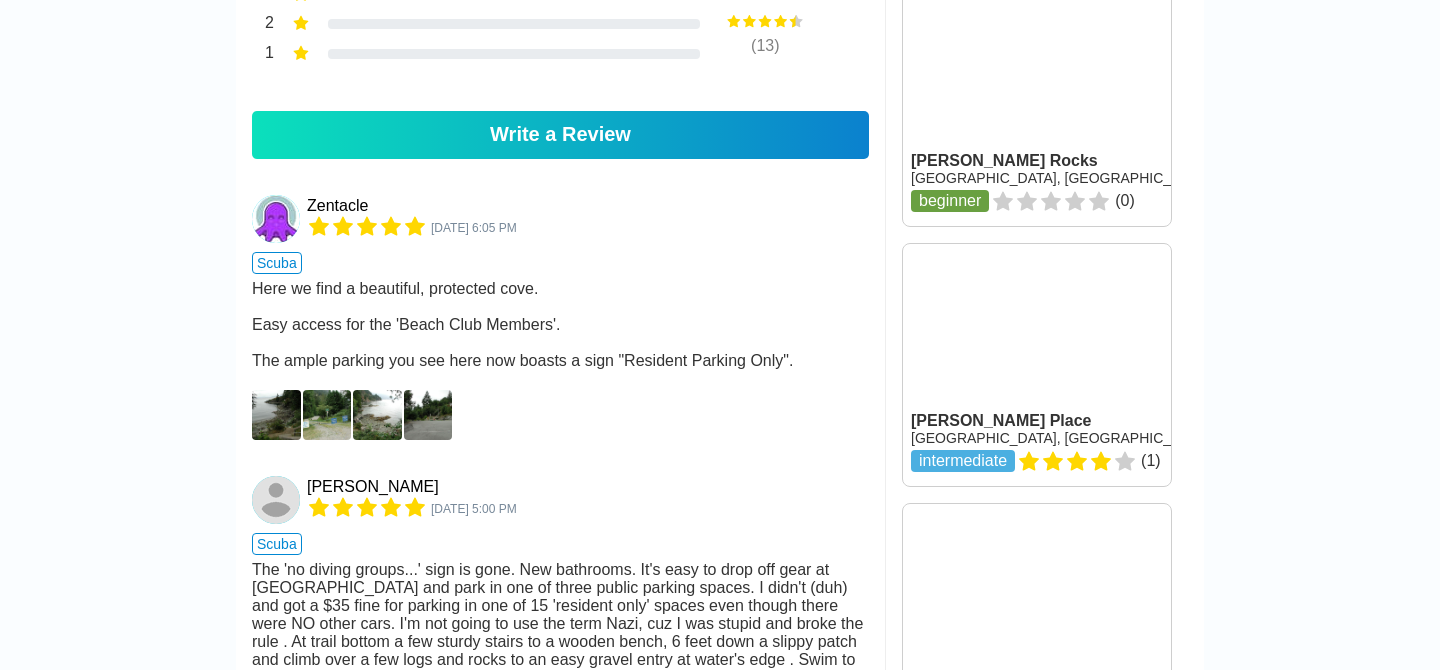 scroll, scrollTop: 1572, scrollLeft: 0, axis: vertical 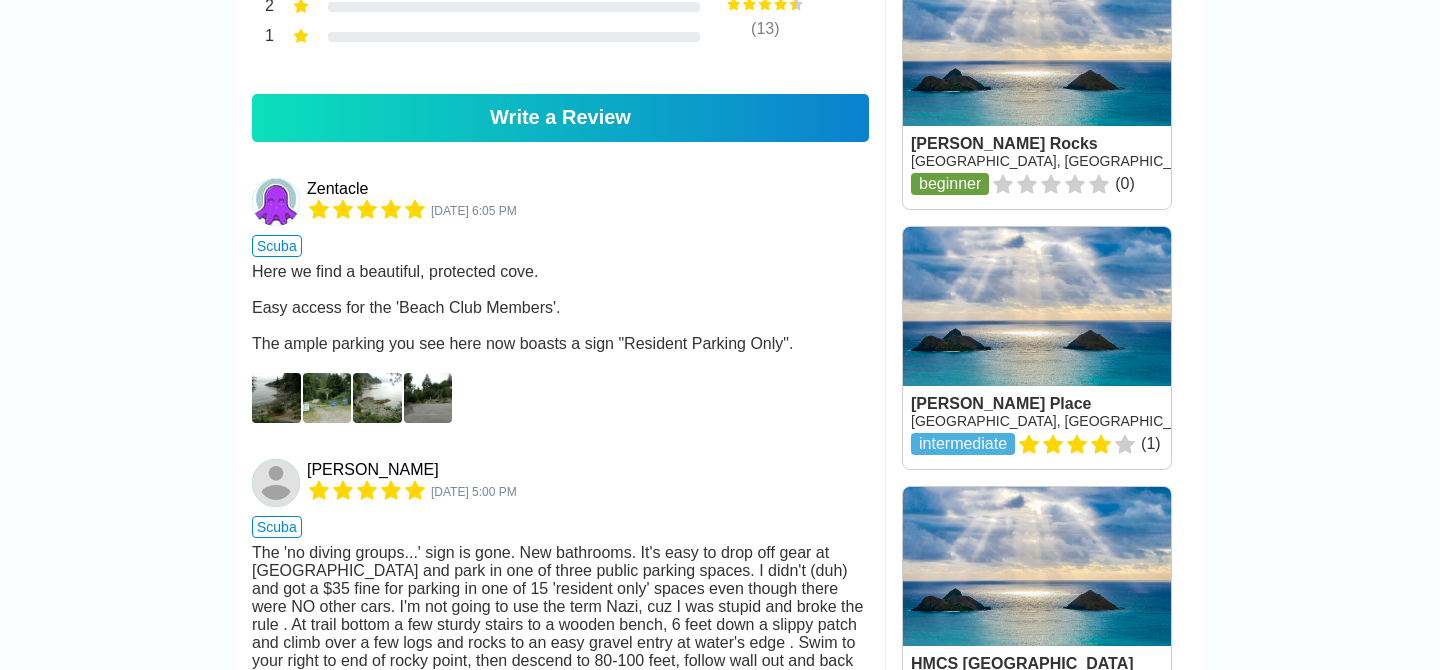 click on "Here we find a beautiful, protected cove.
Easy access for the 'Beach Club Members'.
The ample parking you see here now boasts a sign "Resident Parking Only"." at bounding box center [560, 308] 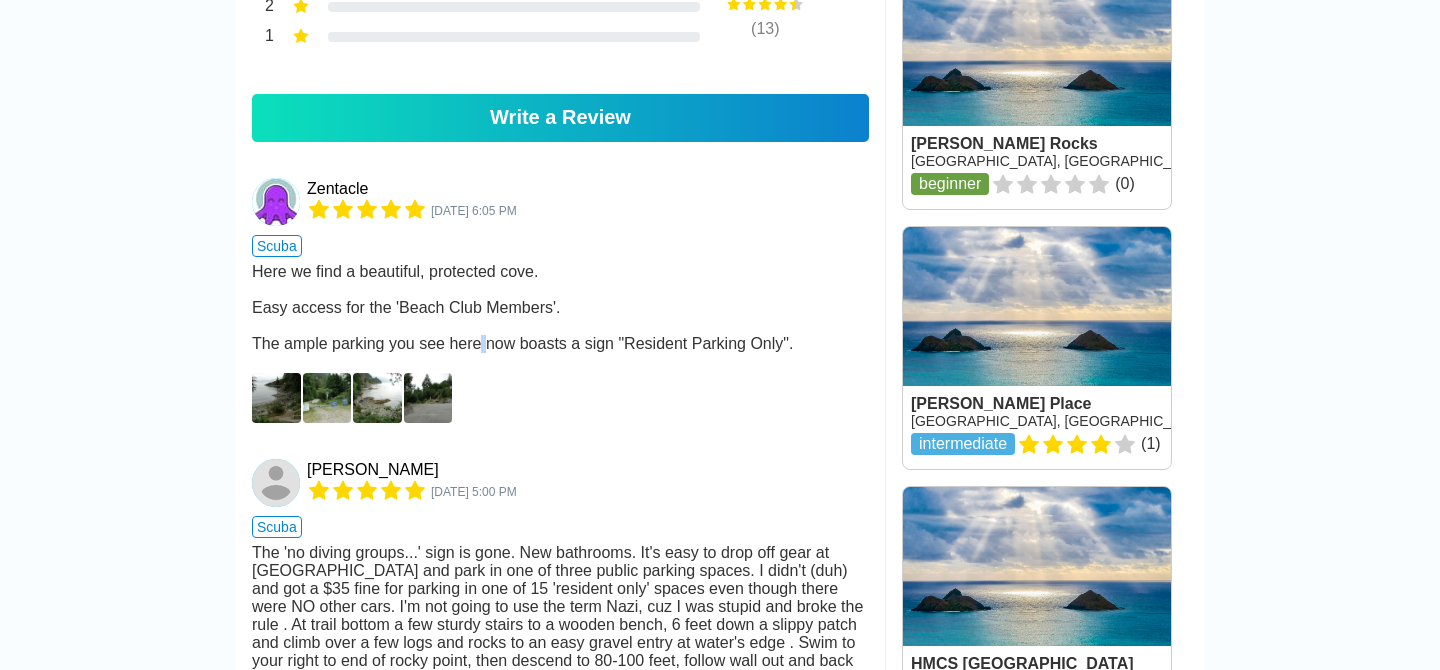 click on "Here we find a beautiful, protected cove.
Easy access for the 'Beach Club Members'.
The ample parking you see here now boasts a sign "Resident Parking Only"." at bounding box center [560, 308] 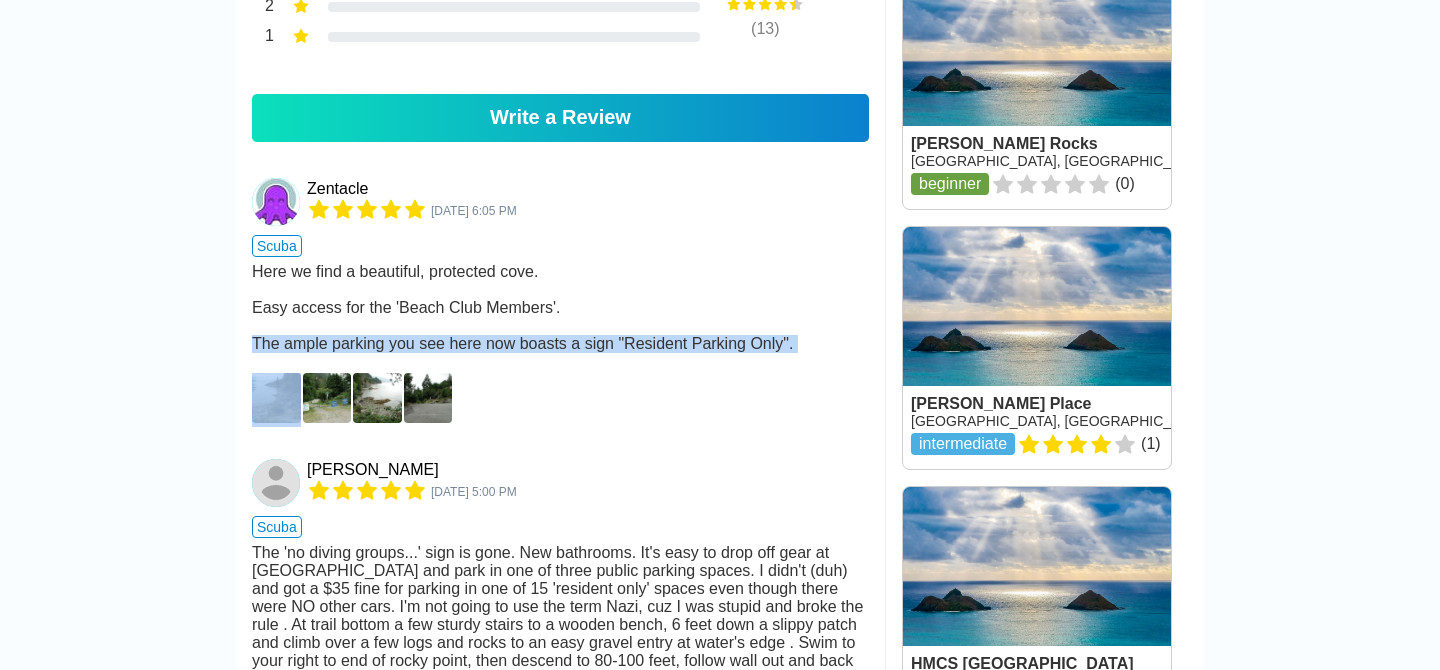 click on "Here we find a beautiful, protected cove.
Easy access for the 'Beach Club Members'.
The ample parking you see here now boasts a sign "Resident Parking Only"." at bounding box center [560, 308] 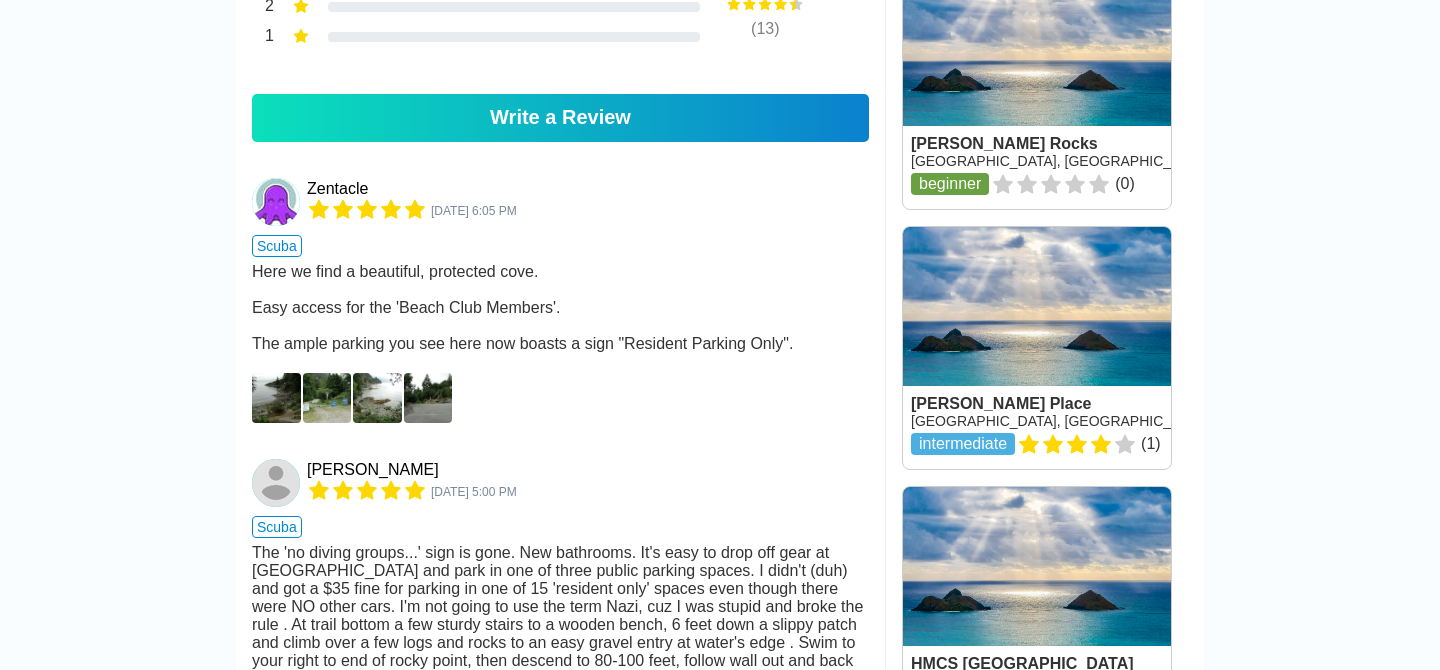 click on "Here we find a beautiful, protected cove.
Easy access for the 'Beach Club Members'.
The ample parking you see here now boasts a sign "Resident Parking Only"." at bounding box center [560, 308] 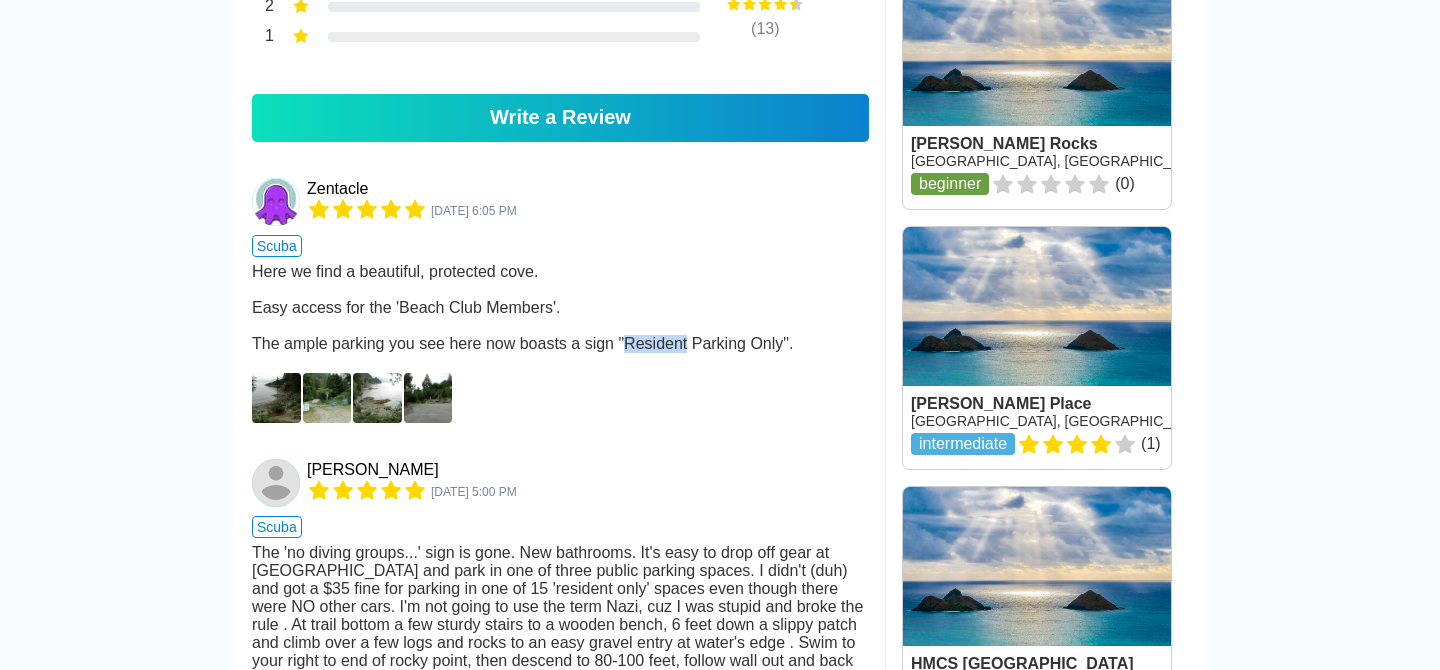 click on "Here we find a beautiful, protected cove.
Easy access for the 'Beach Club Members'.
The ample parking you see here now boasts a sign "Resident Parking Only"." at bounding box center (560, 308) 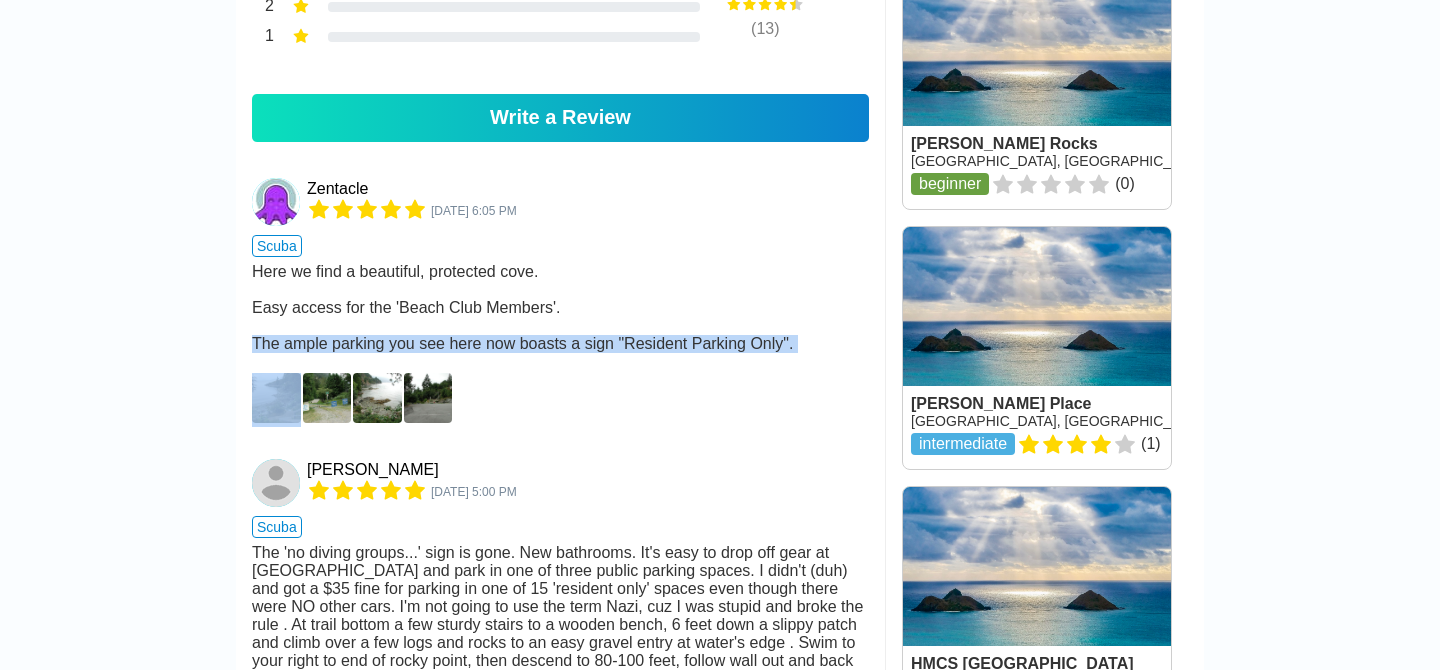 click on "Here we find a beautiful, protected cove.
Easy access for the 'Beach Club Members'.
The ample parking you see here now boasts a sign "Resident Parking Only"." at bounding box center [560, 308] 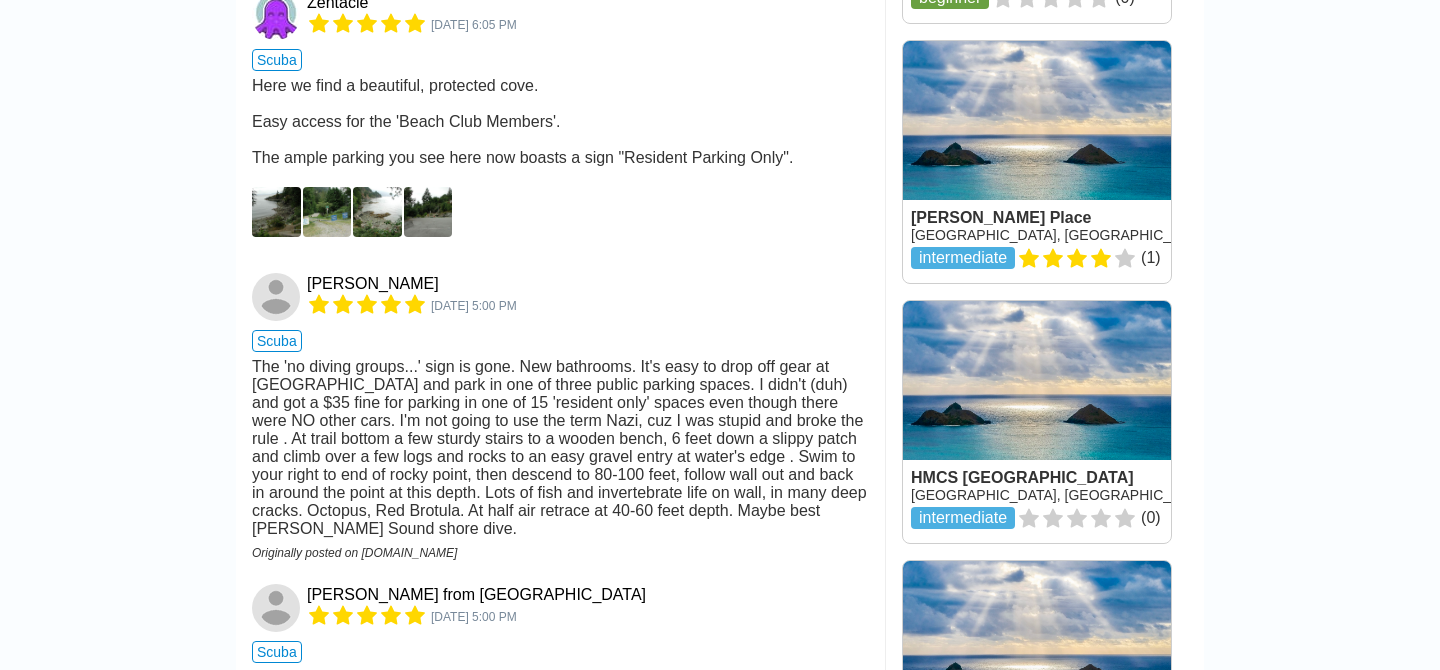 scroll, scrollTop: 1779, scrollLeft: 0, axis: vertical 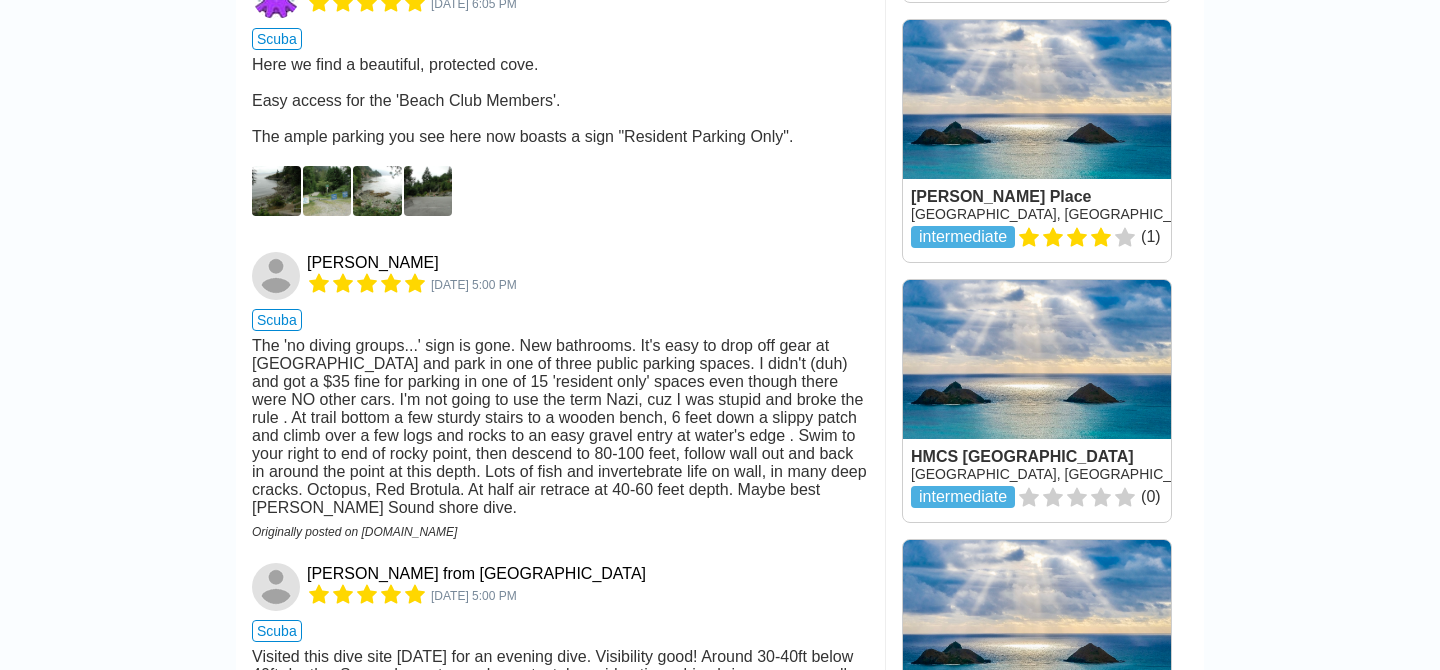 click on "The 'no diving groups...' sign is gone. New bathrooms. It's easy to drop off gear at [GEOGRAPHIC_DATA] and park in one of three public parking spaces. I didn't (duh) and got a $35 fine for parking in one of 15 'resident only' spaces even though there were NO other cars. I'm not going to use the term Nazi, cuz I was stupid and broke the rule . At trail bottom a few sturdy stairs to a wooden bench, 6 feet down a slippy patch and climb over a few logs and rocks to an easy gravel entry at water's edge . Swim to your right to end of rocky point, then descend to 80-100 feet, follow wall out and back in around the point at this depth. Lots of fish and invertebrate life on wall, in many deep cracks. Octopus, Red Brotula. At half air retrace at 40-60 feet depth. Maybe best [PERSON_NAME] Sound shore dive." at bounding box center (560, 427) 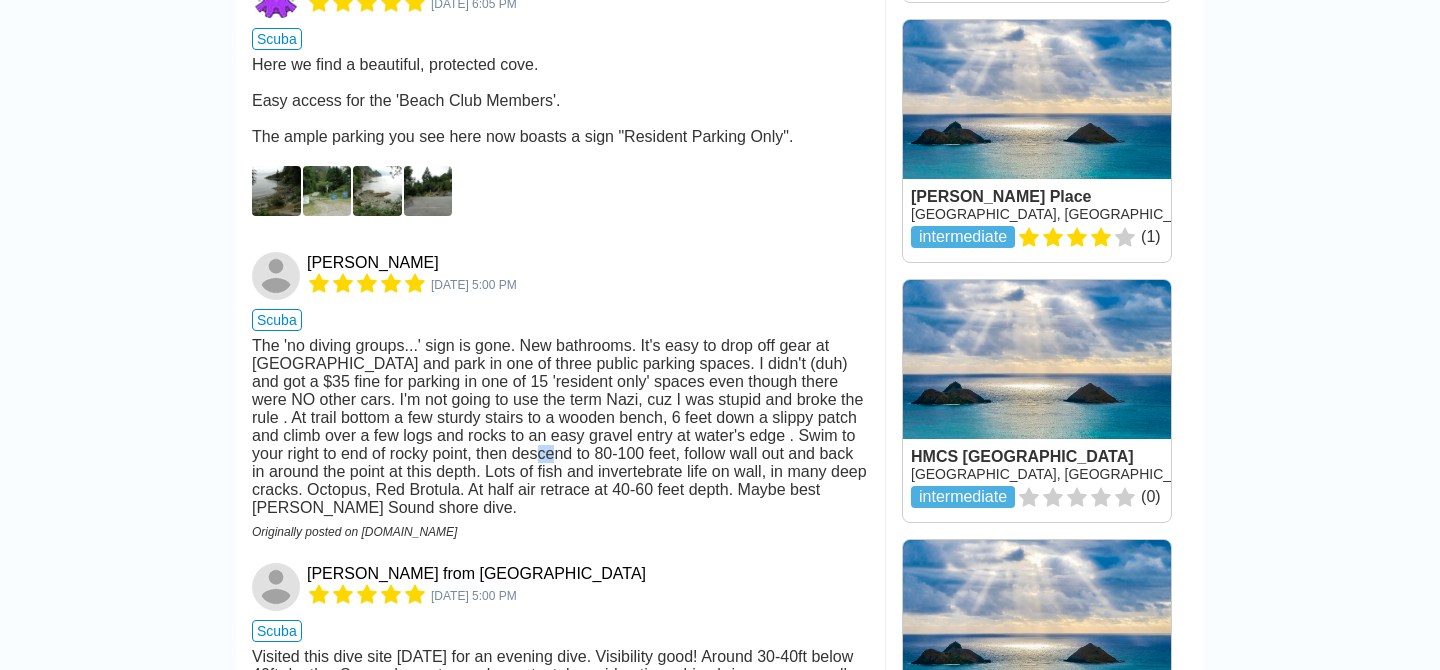 click on "The 'no diving groups...' sign is gone. New bathrooms. It's easy to drop off gear at [GEOGRAPHIC_DATA] and park in one of three public parking spaces. I didn't (duh) and got a $35 fine for parking in one of 15 'resident only' spaces even though there were NO other cars. I'm not going to use the term Nazi, cuz I was stupid and broke the rule . At trail bottom a few sturdy stairs to a wooden bench, 6 feet down a slippy patch and climb over a few logs and rocks to an easy gravel entry at water's edge . Swim to your right to end of rocky point, then descend to 80-100 feet, follow wall out and back in around the point at this depth. Lots of fish and invertebrate life on wall, in many deep cracks. Octopus, Red Brotula. At half air retrace at 40-60 feet depth. Maybe best [PERSON_NAME] Sound shore dive." at bounding box center [560, 427] 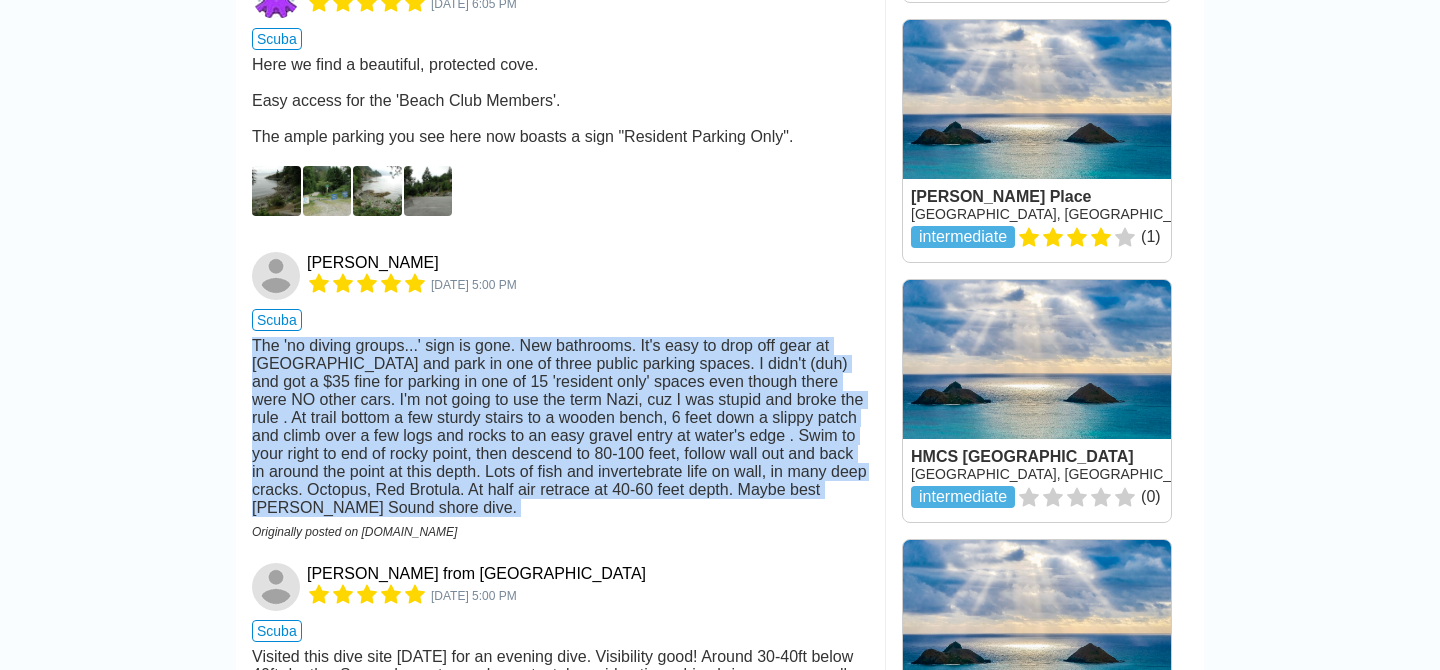 click on "The 'no diving groups...' sign is gone. New bathrooms. It's easy to drop off gear at [GEOGRAPHIC_DATA] and park in one of three public parking spaces. I didn't (duh) and got a $35 fine for parking in one of 15 'resident only' spaces even though there were NO other cars. I'm not going to use the term Nazi, cuz I was stupid and broke the rule . At trail bottom a few sturdy stairs to a wooden bench, 6 feet down a slippy patch and climb over a few logs and rocks to an easy gravel entry at water's edge . Swim to your right to end of rocky point, then descend to 80-100 feet, follow wall out and back in around the point at this depth. Lots of fish and invertebrate life on wall, in many deep cracks. Octopus, Red Brotula. At half air retrace at 40-60 feet depth. Maybe best [PERSON_NAME] Sound shore dive." at bounding box center (560, 427) 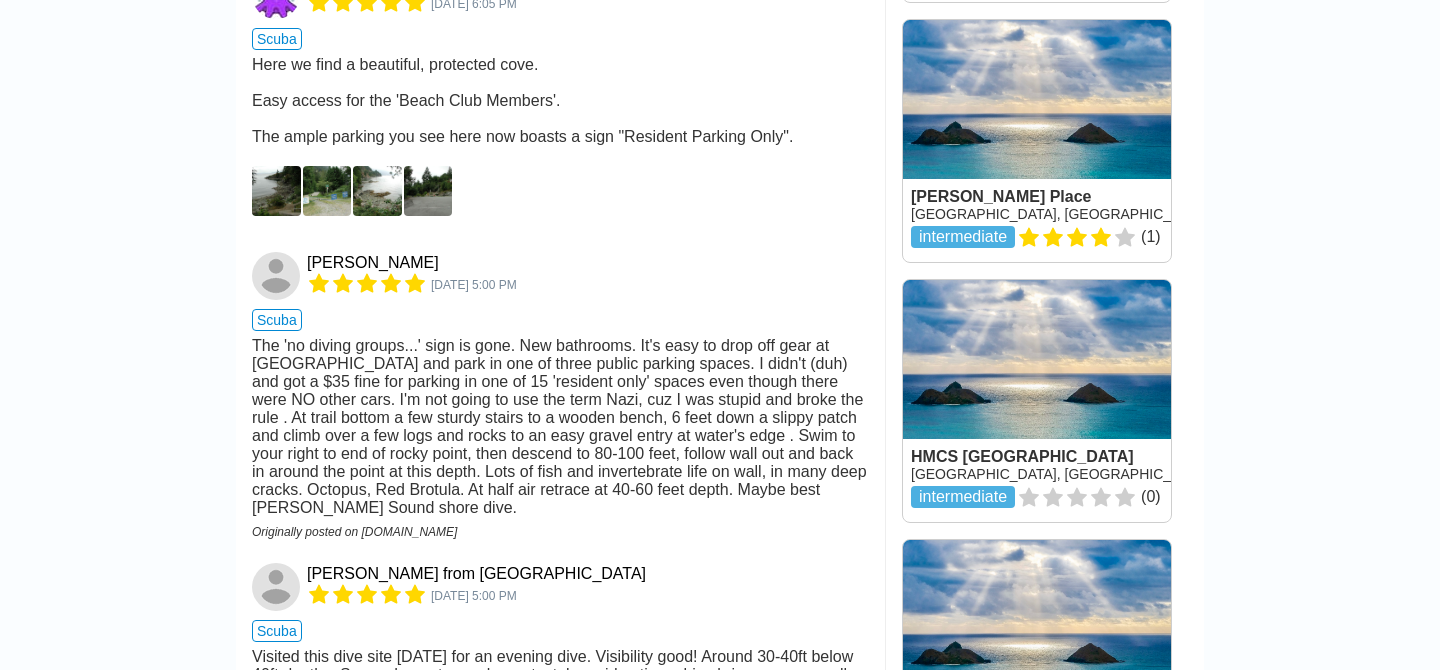 click on "The 'no diving groups...' sign is gone. New bathrooms. It's easy to drop off gear at [GEOGRAPHIC_DATA] and park in one of three public parking spaces. I didn't (duh) and got a $35 fine for parking in one of 15 'resident only' spaces even though there were NO other cars. I'm not going to use the term Nazi, cuz I was stupid and broke the rule . At trail bottom a few sturdy stairs to a wooden bench, 6 feet down a slippy patch and climb over a few logs and rocks to an easy gravel entry at water's edge . Swim to your right to end of rocky point, then descend to 80-100 feet, follow wall out and back in around the point at this depth. Lots of fish and invertebrate life on wall, in many deep cracks. Octopus, Red Brotula. At half air retrace at 40-60 feet depth. Maybe best [PERSON_NAME] Sound shore dive." at bounding box center (560, 427) 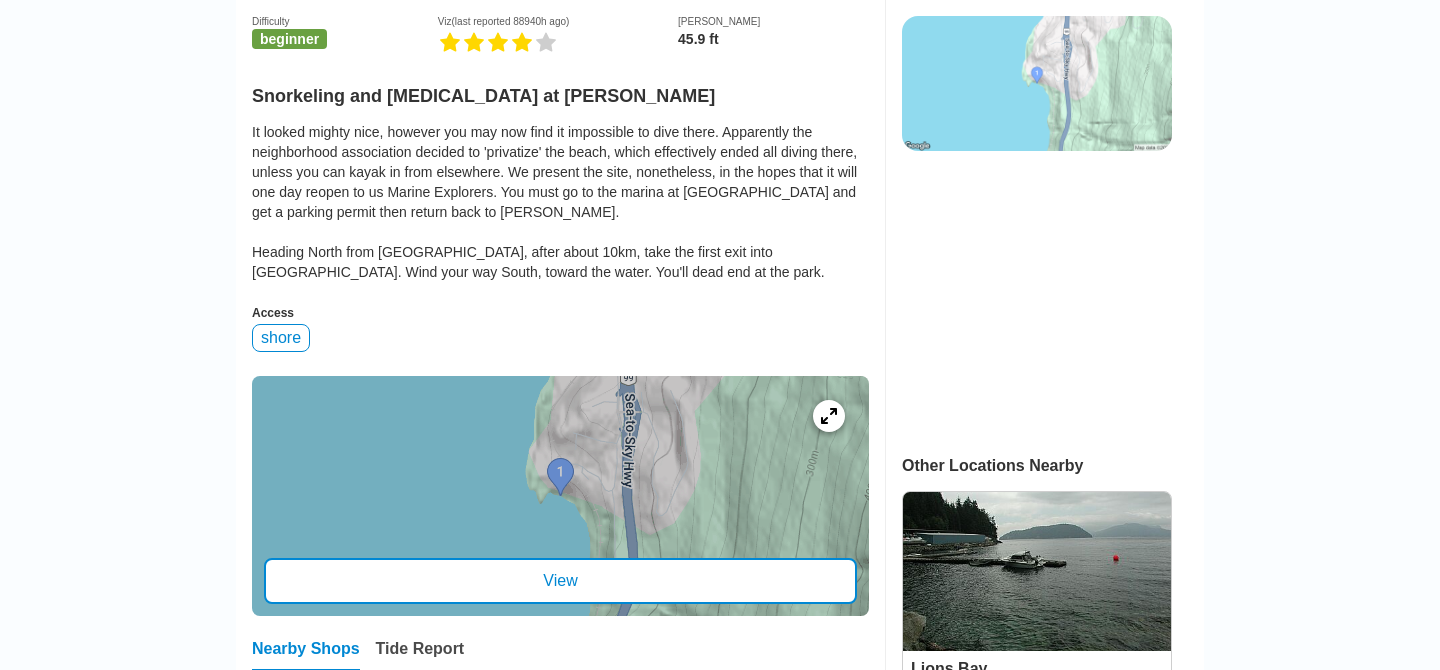 scroll, scrollTop: 515, scrollLeft: 0, axis: vertical 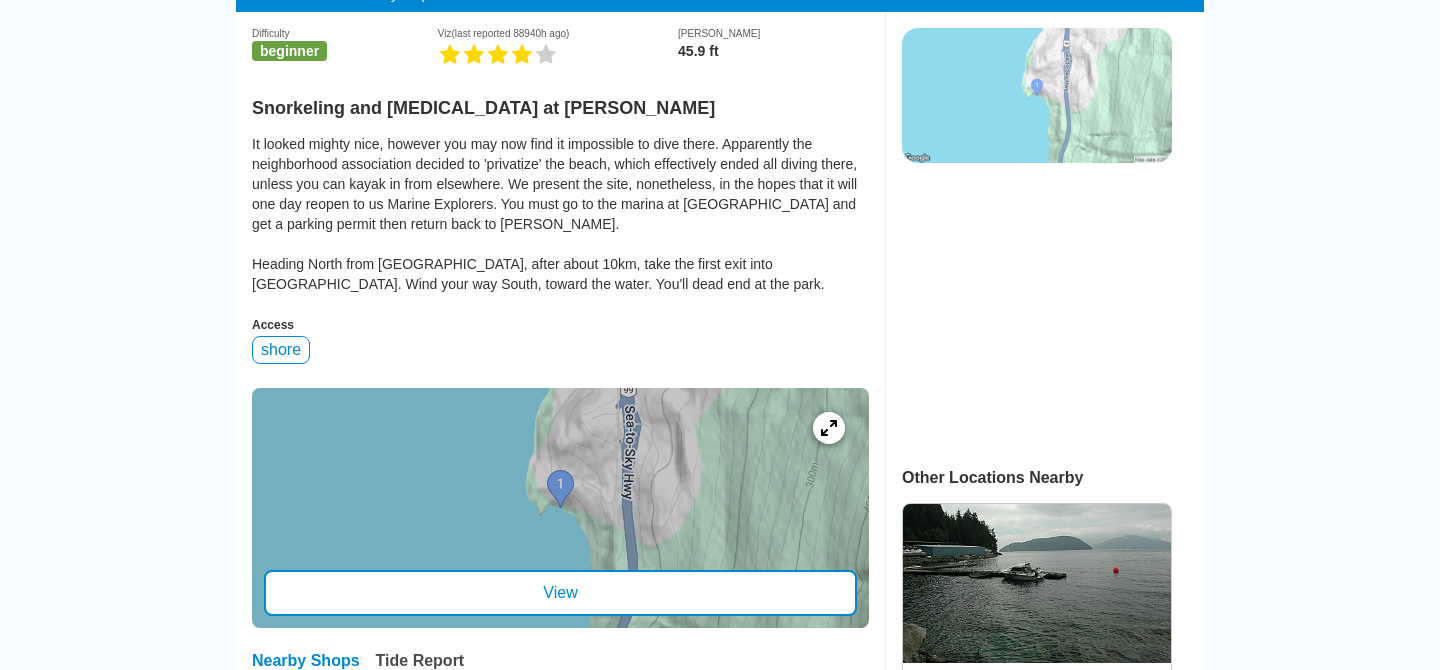 click on "View" at bounding box center [560, 593] 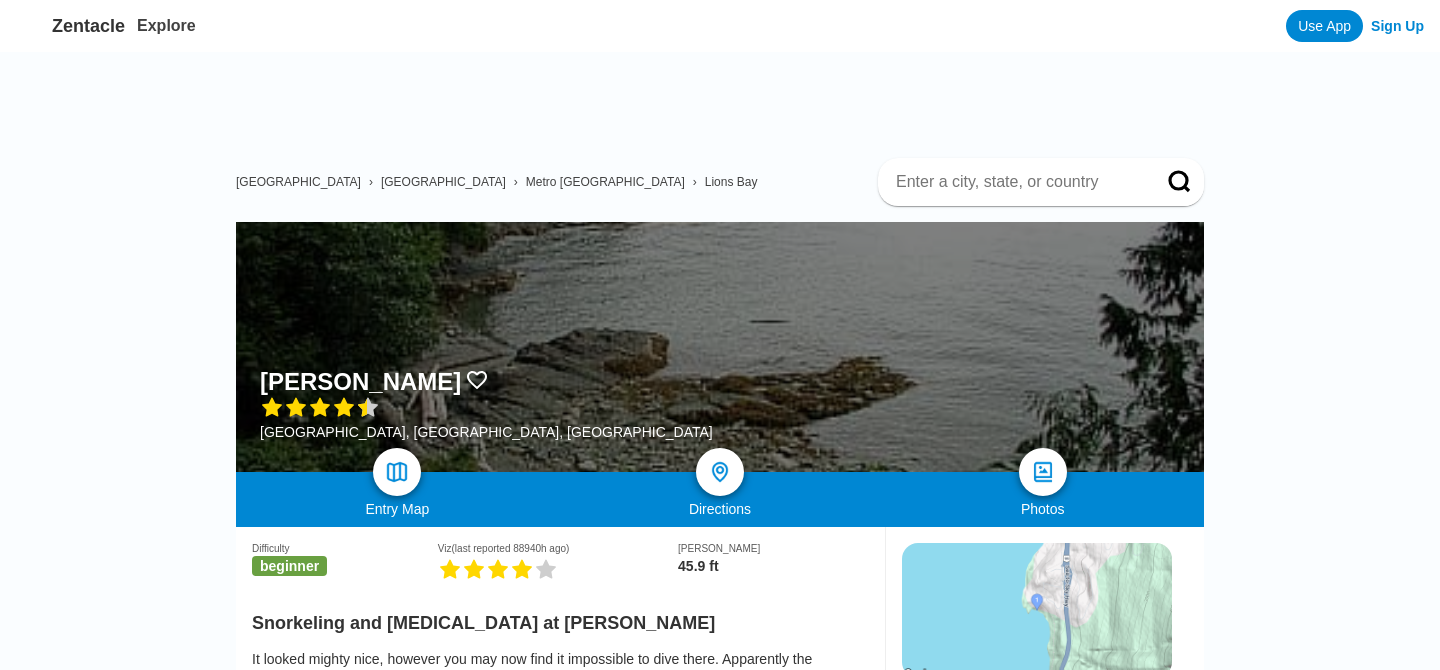 scroll, scrollTop: 515, scrollLeft: 0, axis: vertical 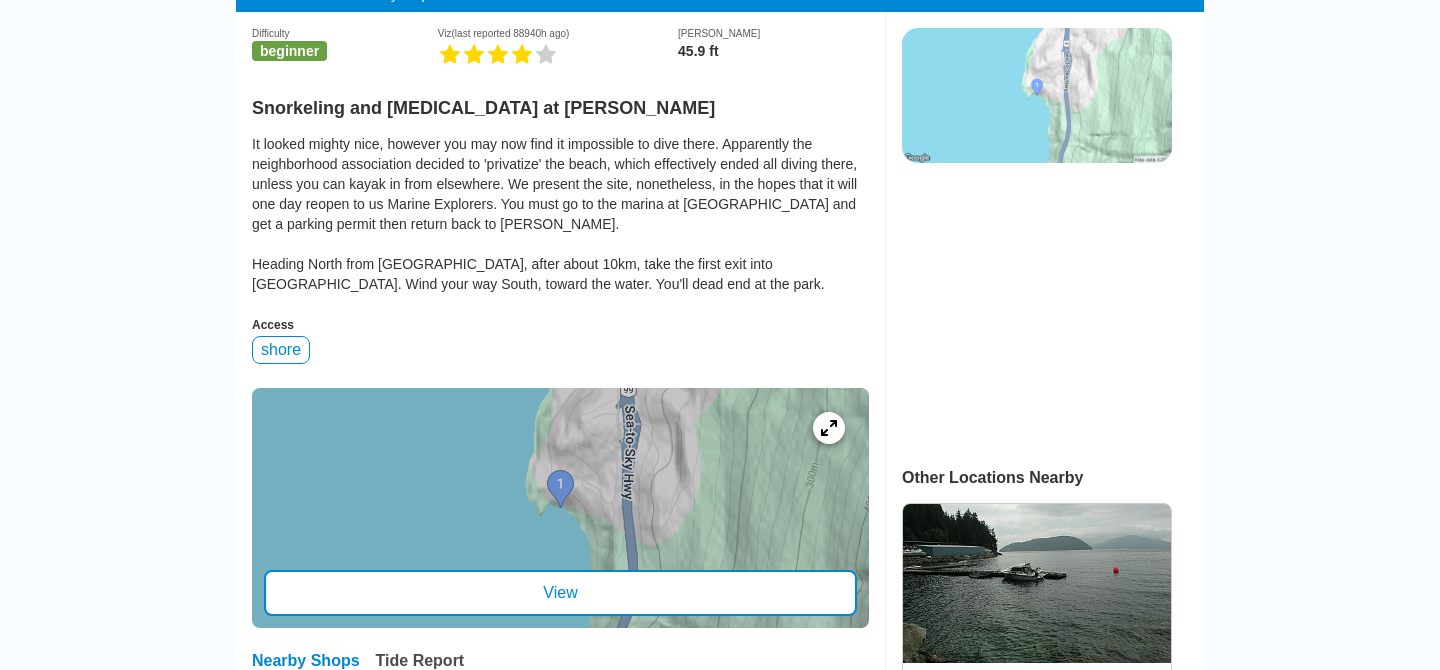 click on "It looked mighty nice, however you may now find it impossible to dive there.  Apparently the neighborhood association decided to 'privatize' the beach, which effectively ended all diving there, unless you can kayak in from elsewhere.  We present the site, nonetheless, in the hopes that it will one day reopen to us Marine Explorers. You must go to the marina at [GEOGRAPHIC_DATA] and get a parking permit then return back to [PERSON_NAME].
Heading North from [GEOGRAPHIC_DATA], after about 10km, take the first exit into [GEOGRAPHIC_DATA].  Wind your way South, toward the water.  You'll dead end at the park." at bounding box center [560, 214] 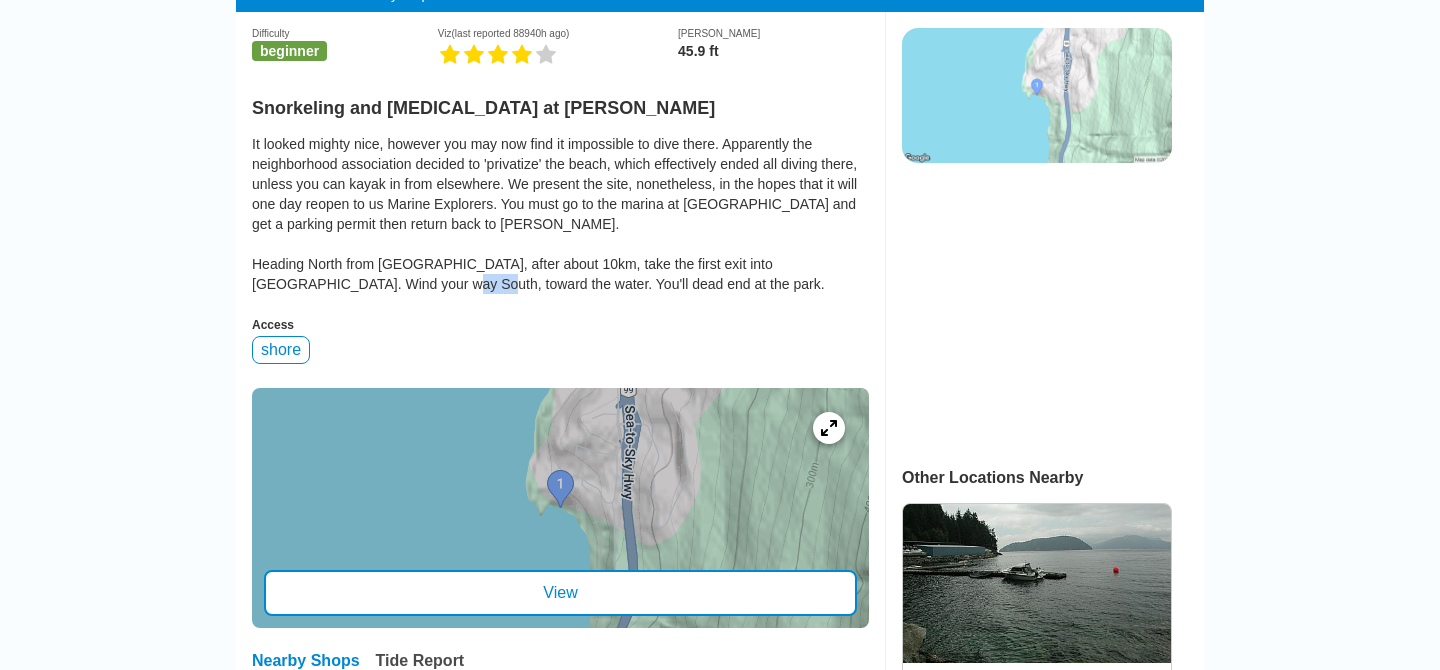click on "It looked mighty nice, however you may now find it impossible to dive there.  Apparently the neighborhood association decided to 'privatize' the beach, which effectively ended all diving there, unless you can kayak in from elsewhere.  We present the site, nonetheless, in the hopes that it will one day reopen to us Marine Explorers. You must go to the marina at [GEOGRAPHIC_DATA] and get a parking permit then return back to [PERSON_NAME].
Heading North from [GEOGRAPHIC_DATA], after about 10km, take the first exit into [GEOGRAPHIC_DATA].  Wind your way South, toward the water.  You'll dead end at the park." at bounding box center [560, 214] 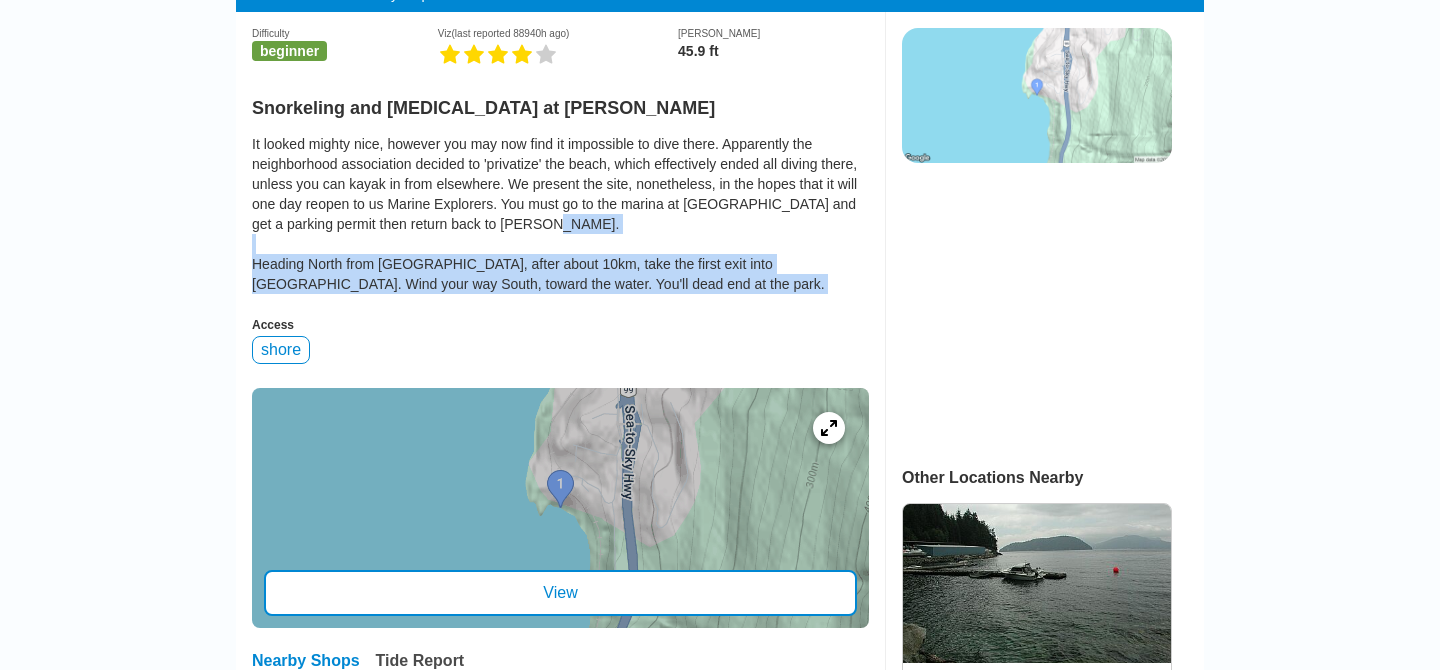 click on "It looked mighty nice, however you may now find it impossible to dive there.  Apparently the neighborhood association decided to 'privatize' the beach, which effectively ended all diving there, unless you can kayak in from elsewhere.  We present the site, nonetheless, in the hopes that it will one day reopen to us Marine Explorers. You must go to the marina at [GEOGRAPHIC_DATA] and get a parking permit then return back to [PERSON_NAME].
Heading North from [GEOGRAPHIC_DATA], after about 10km, take the first exit into [GEOGRAPHIC_DATA].  Wind your way South, toward the water.  You'll dead end at the park." at bounding box center (560, 214) 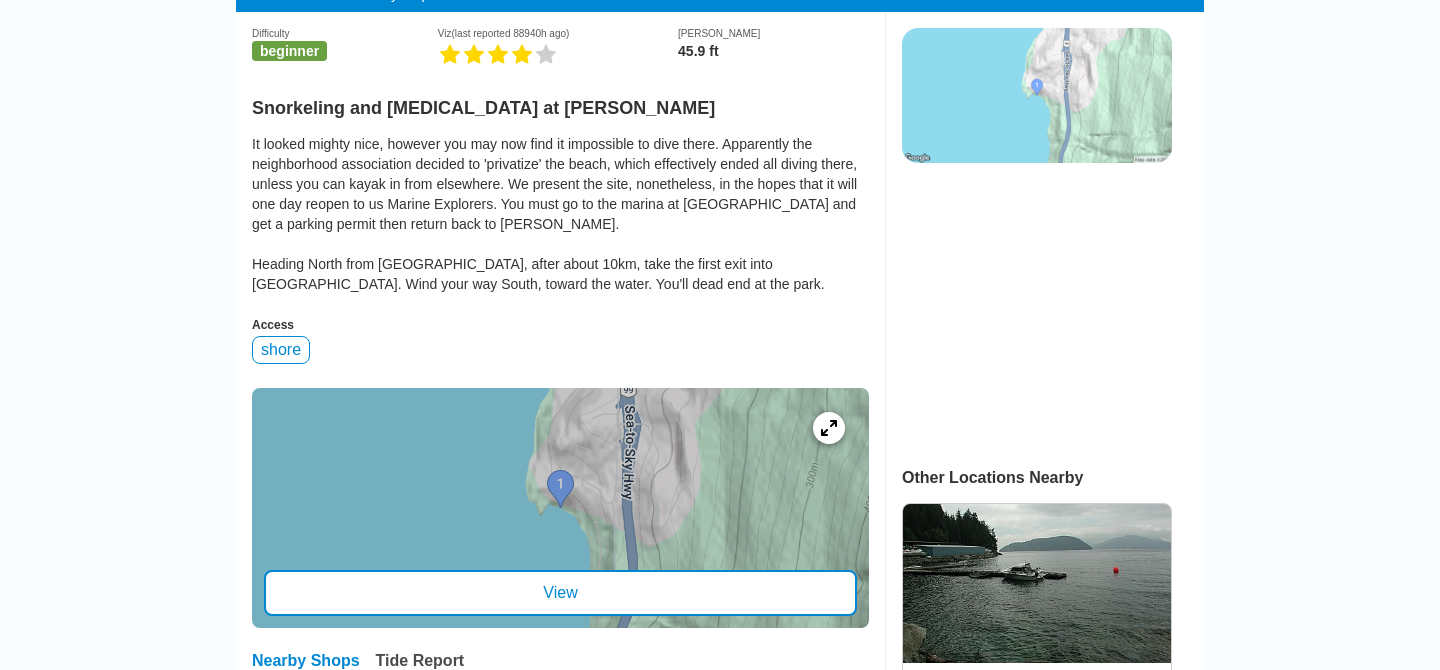 click on "It looked mighty nice, however you may now find it impossible to dive there.  Apparently the neighborhood association decided to 'privatize' the beach, which effectively ended all diving there, unless you can kayak in from elsewhere.  We present the site, nonetheless, in the hopes that it will one day reopen to us Marine Explorers. You must go to the marina at [GEOGRAPHIC_DATA] and get a parking permit then return back to [PERSON_NAME].
Heading North from [GEOGRAPHIC_DATA], after about 10km, take the first exit into [GEOGRAPHIC_DATA].  Wind your way South, toward the water.  You'll dead end at the park." at bounding box center (560, 214) 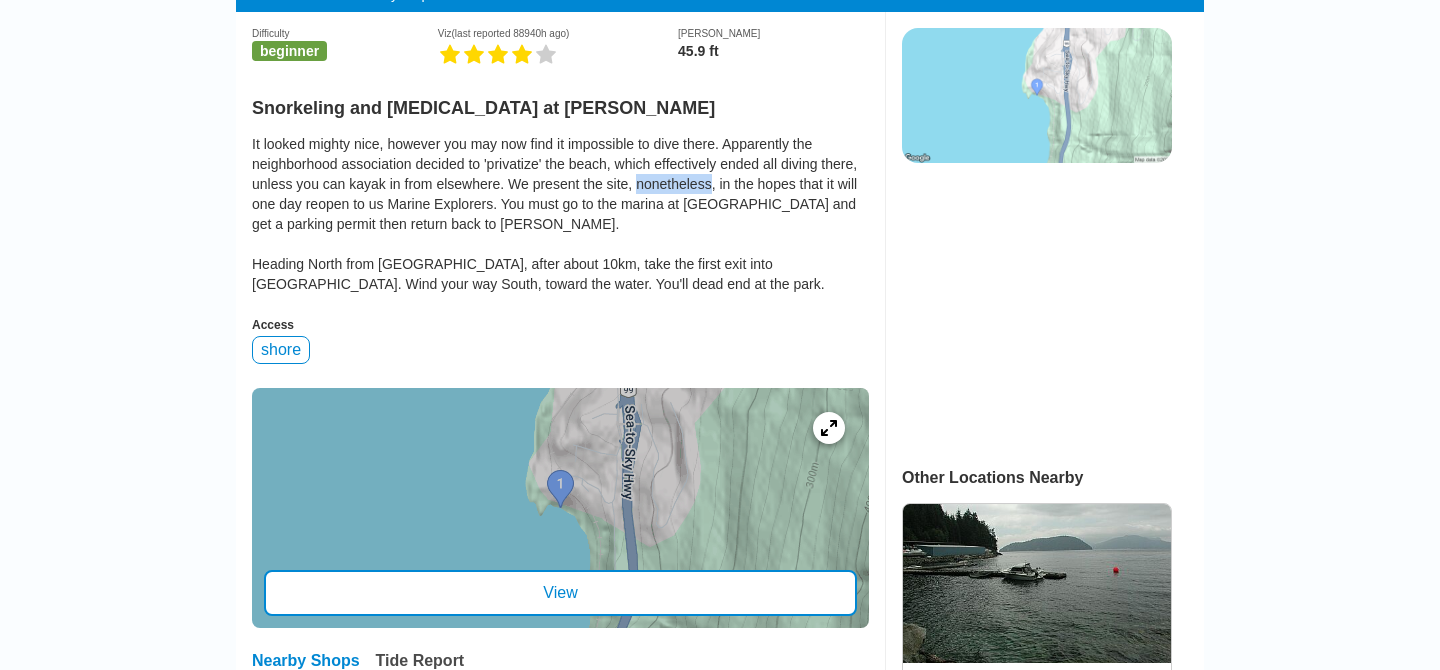 click on "It looked mighty nice, however you may now find it impossible to dive there.  Apparently the neighborhood association decided to 'privatize' the beach, which effectively ended all diving there, unless you can kayak in from elsewhere.  We present the site, nonetheless, in the hopes that it will one day reopen to us Marine Explorers. You must go to the marina at [GEOGRAPHIC_DATA] and get a parking permit then return back to [PERSON_NAME].
Heading North from [GEOGRAPHIC_DATA], after about 10km, take the first exit into [GEOGRAPHIC_DATA].  Wind your way South, toward the water.  You'll dead end at the park." at bounding box center [560, 214] 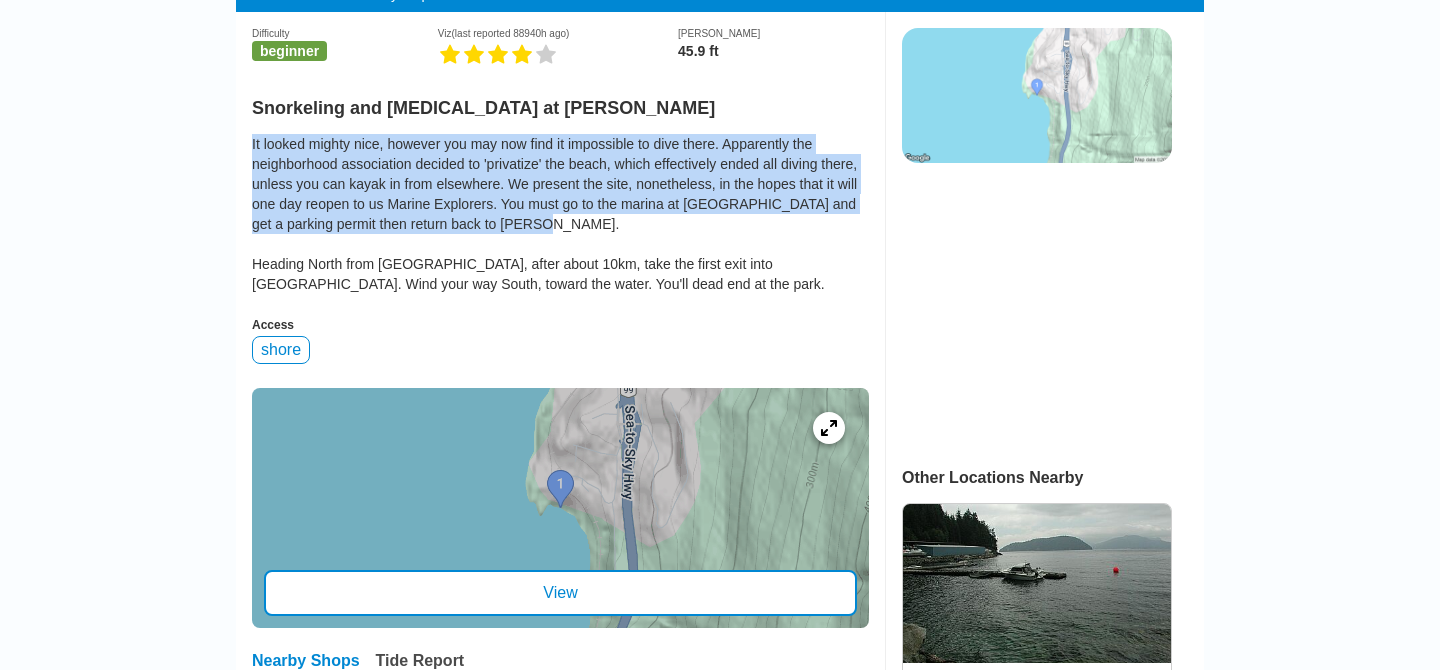 click on "It looked mighty nice, however you may now find it impossible to dive there.  Apparently the neighborhood association decided to 'privatize' the beach, which effectively ended all diving there, unless you can kayak in from elsewhere.  We present the site, nonetheless, in the hopes that it will one day reopen to us Marine Explorers. You must go to the marina at [GEOGRAPHIC_DATA] and get a parking permit then return back to [PERSON_NAME].
Heading North from [GEOGRAPHIC_DATA], after about 10km, take the first exit into [GEOGRAPHIC_DATA].  Wind your way South, toward the water.  You'll dead end at the park." at bounding box center (560, 214) 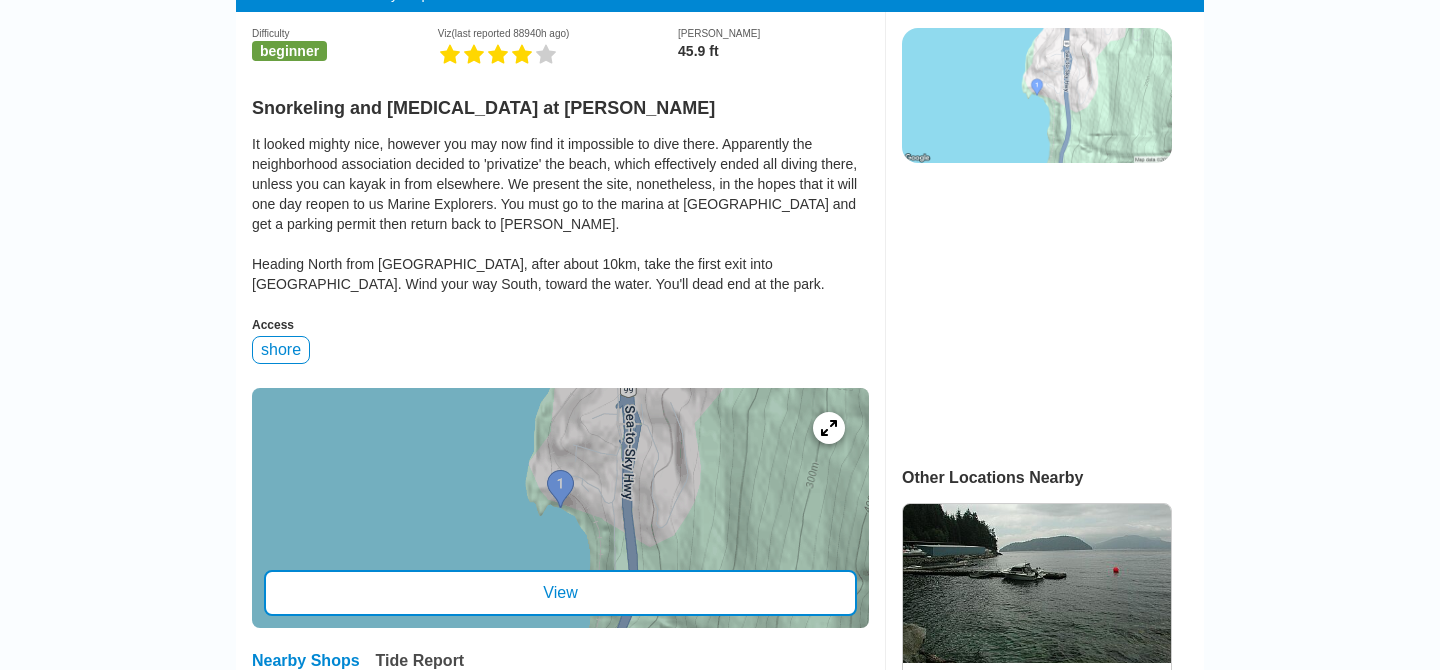 click on "It looked mighty nice, however you may now find it impossible to dive there.  Apparently the neighborhood association decided to 'privatize' the beach, which effectively ended all diving there, unless you can kayak in from elsewhere.  We present the site, nonetheless, in the hopes that it will one day reopen to us Marine Explorers. You must go to the marina at [GEOGRAPHIC_DATA] and get a parking permit then return back to [PERSON_NAME].
Heading North from [GEOGRAPHIC_DATA], after about 10km, take the first exit into [GEOGRAPHIC_DATA].  Wind your way South, toward the water.  You'll dead end at the park." at bounding box center (560, 214) 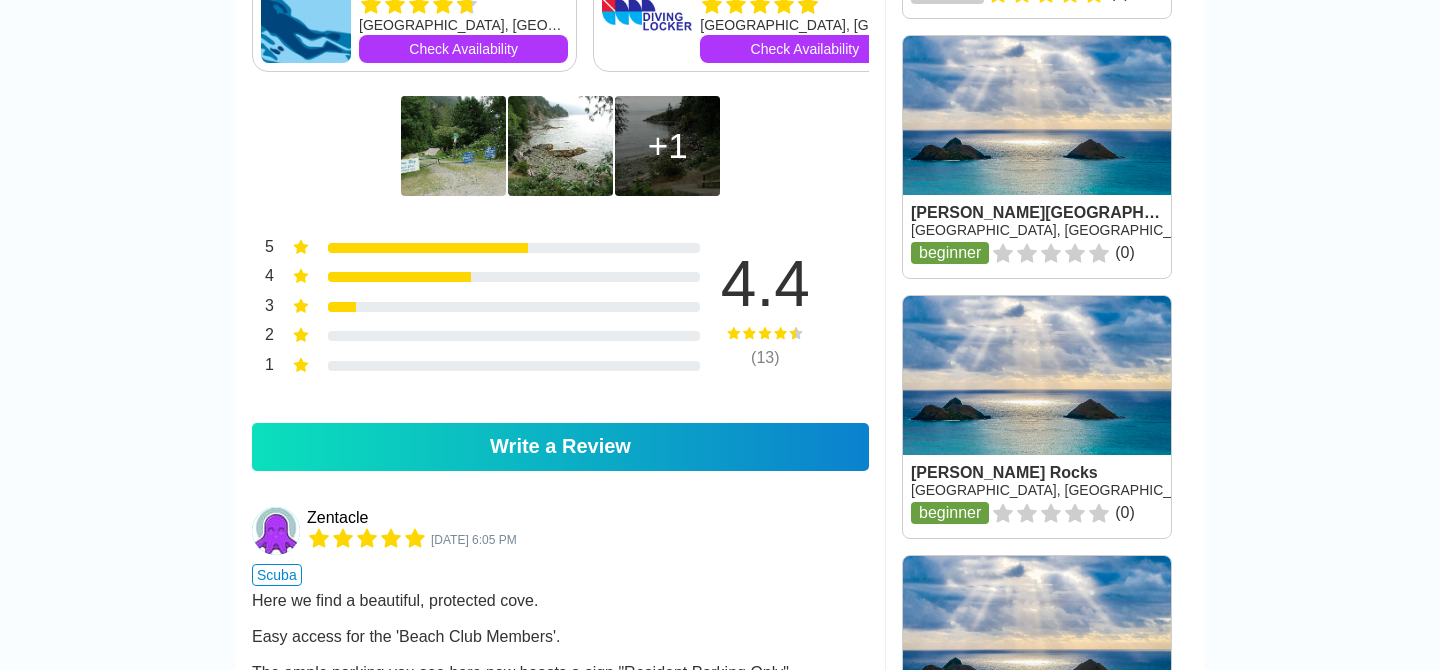 scroll, scrollTop: 1464, scrollLeft: 0, axis: vertical 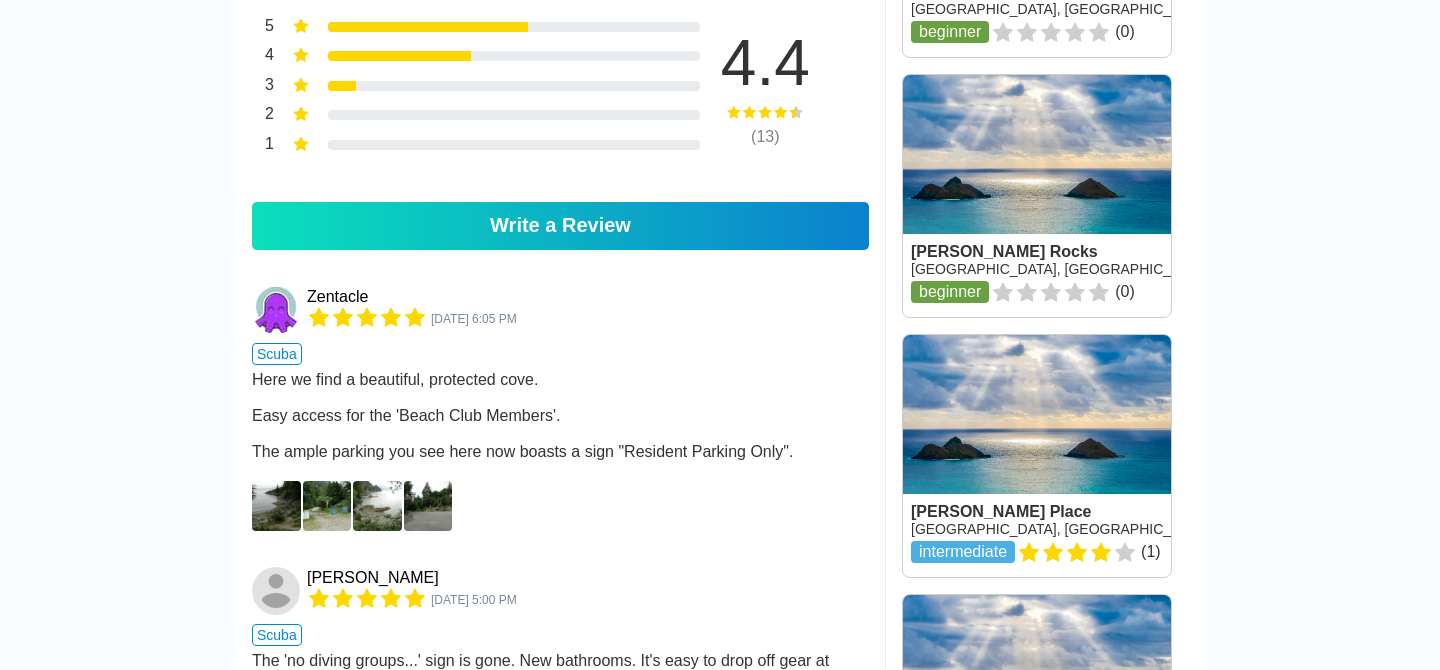 click at bounding box center (276, 506) 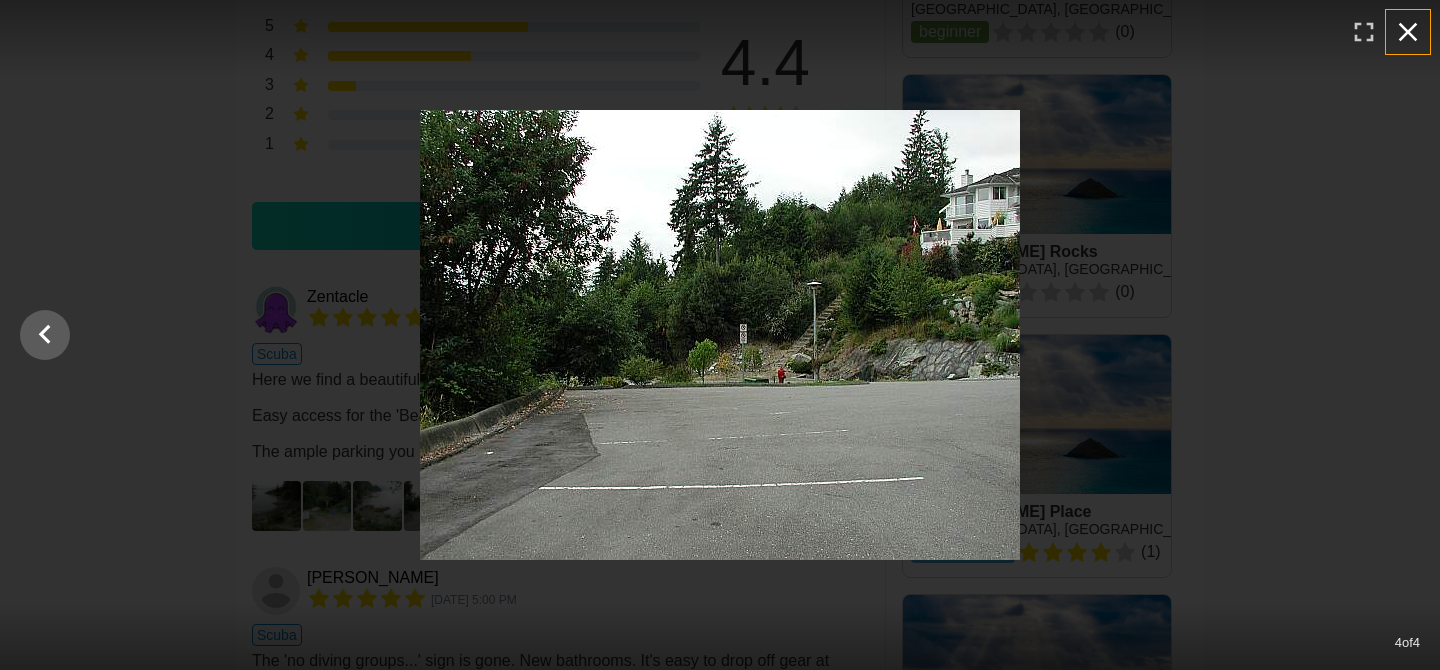 click 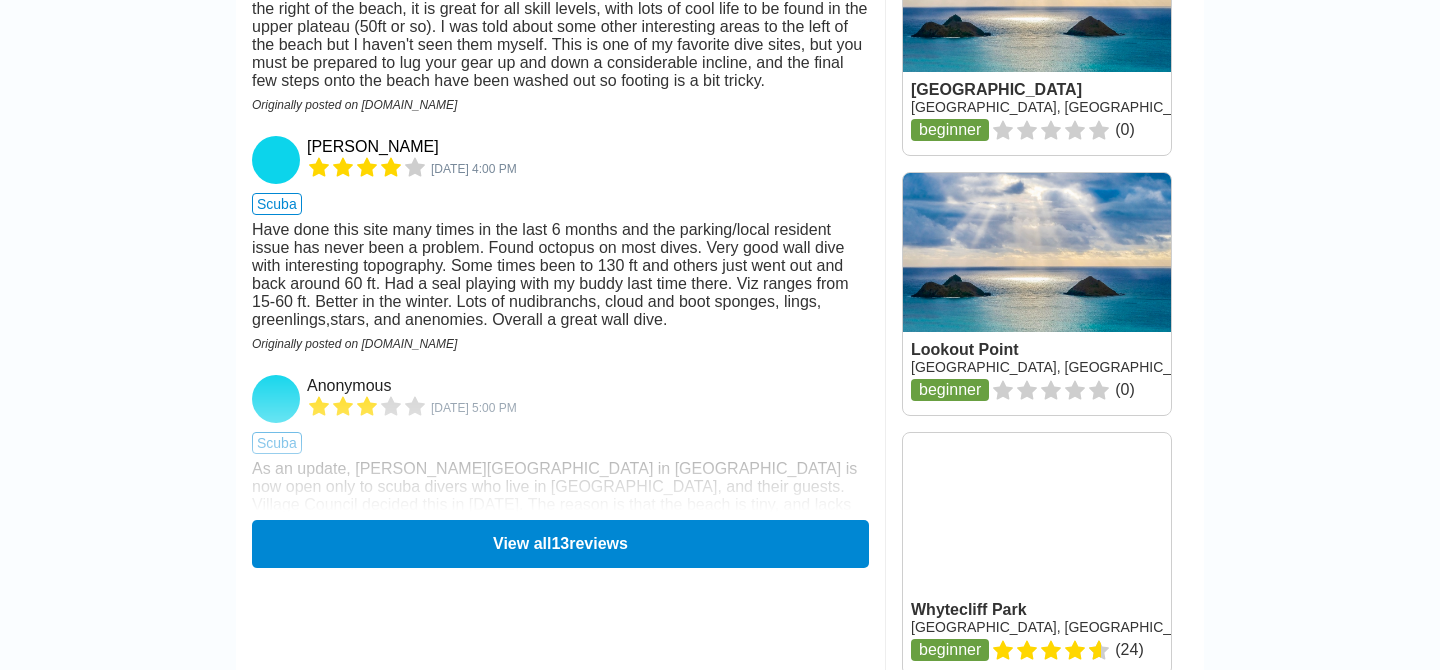 scroll, scrollTop: 2759, scrollLeft: 0, axis: vertical 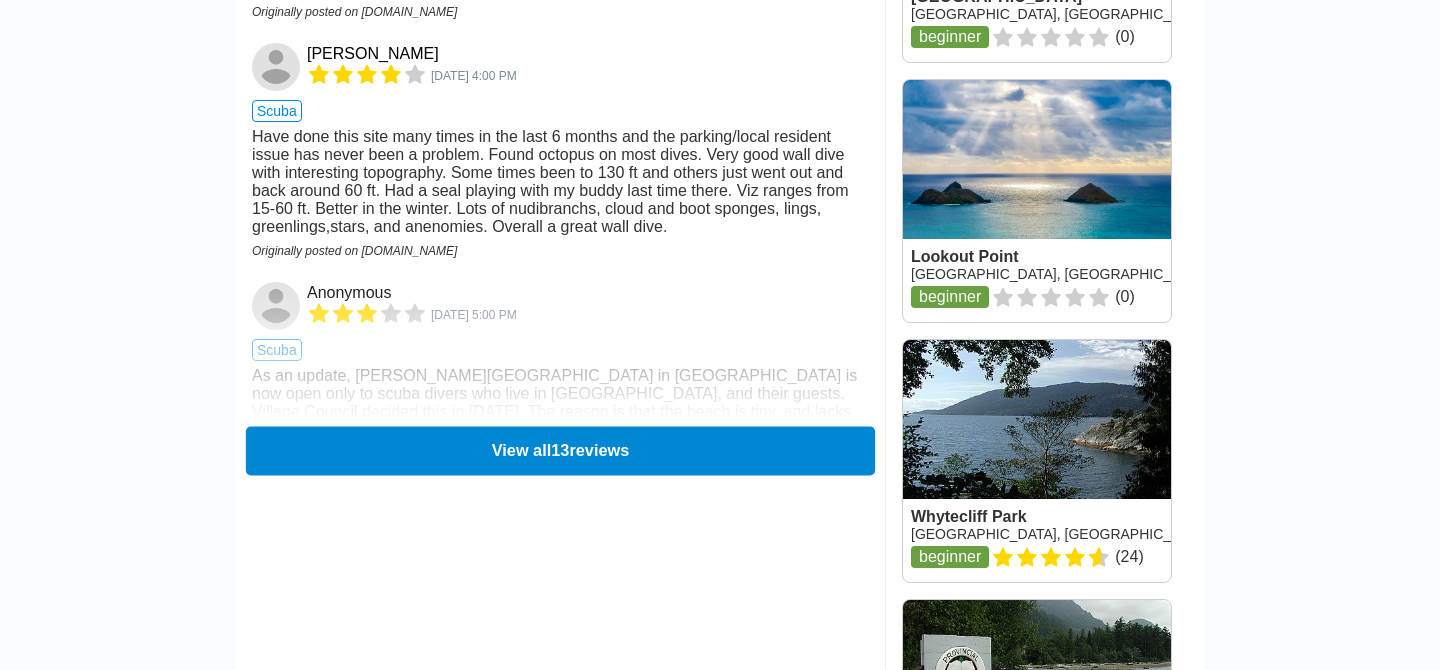click on "View all  13  reviews" at bounding box center [560, 450] 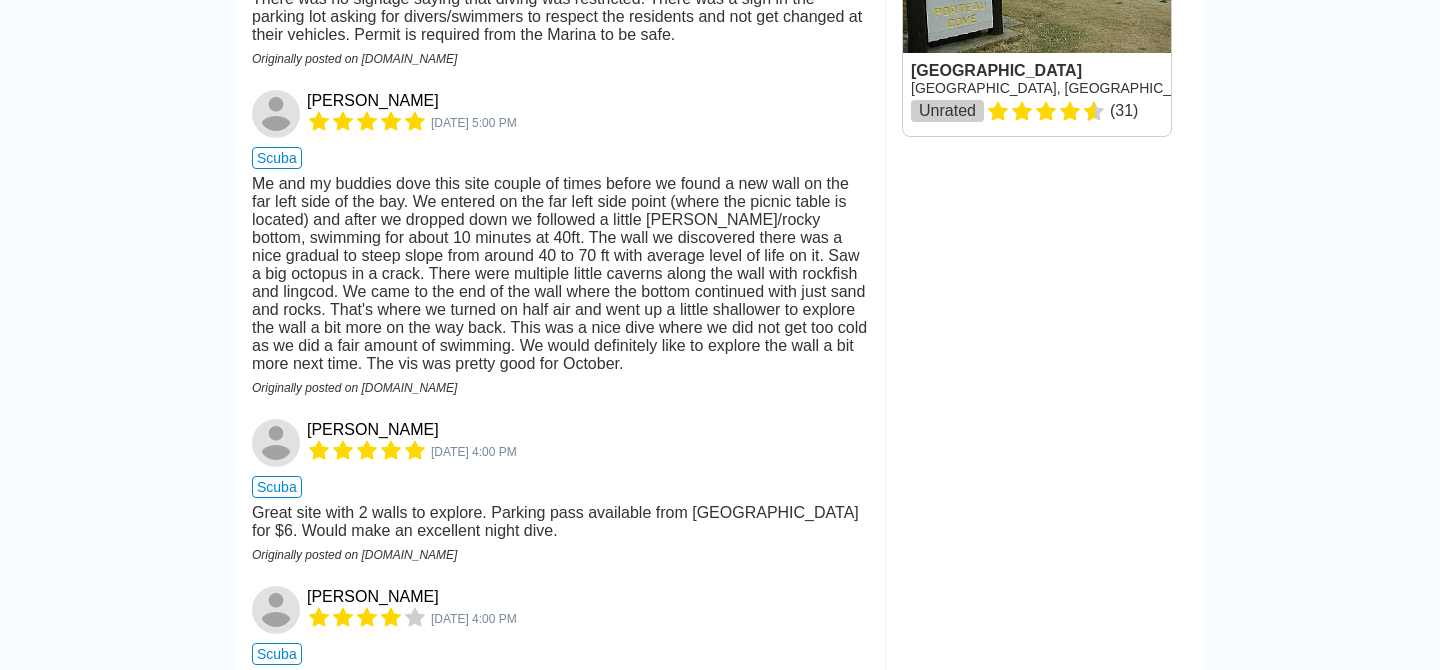 scroll, scrollTop: 3466, scrollLeft: 0, axis: vertical 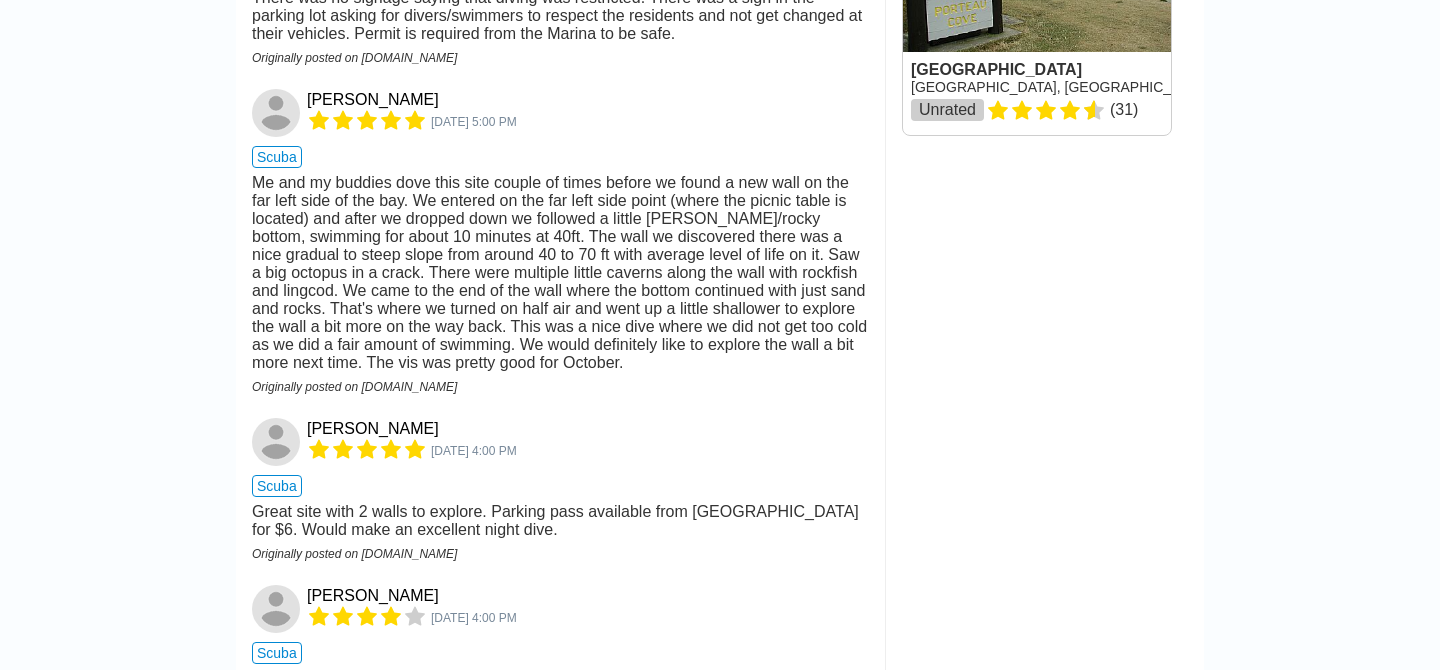 click on "Me and my buddies dove this site couple of times before we found a new wall on the far left side of the bay. We entered on the far left side point (where the picnic table is located) and after we dropped down we followed a little [PERSON_NAME]/rocky bottom, swimming for about 10 minutes at 40ft. The wall we discovered there was a nice gradual to steep slope from around 40 to 70 ft with average level of life on it. Saw a big octopus in a crack. There were multiple little caverns along the wall with rockfish and lingcod. We came to the end of the wall where the bottom continued with just sand and rocks. That's where we turned on half air and went up a little shallower to explore the wall a bit more on the way back. This was a nice dive where we did not get too cold as we did a fair amount of swimming. We would definitely like to explore the wall a bit more next time. The vis was pretty good for October." at bounding box center [560, 273] 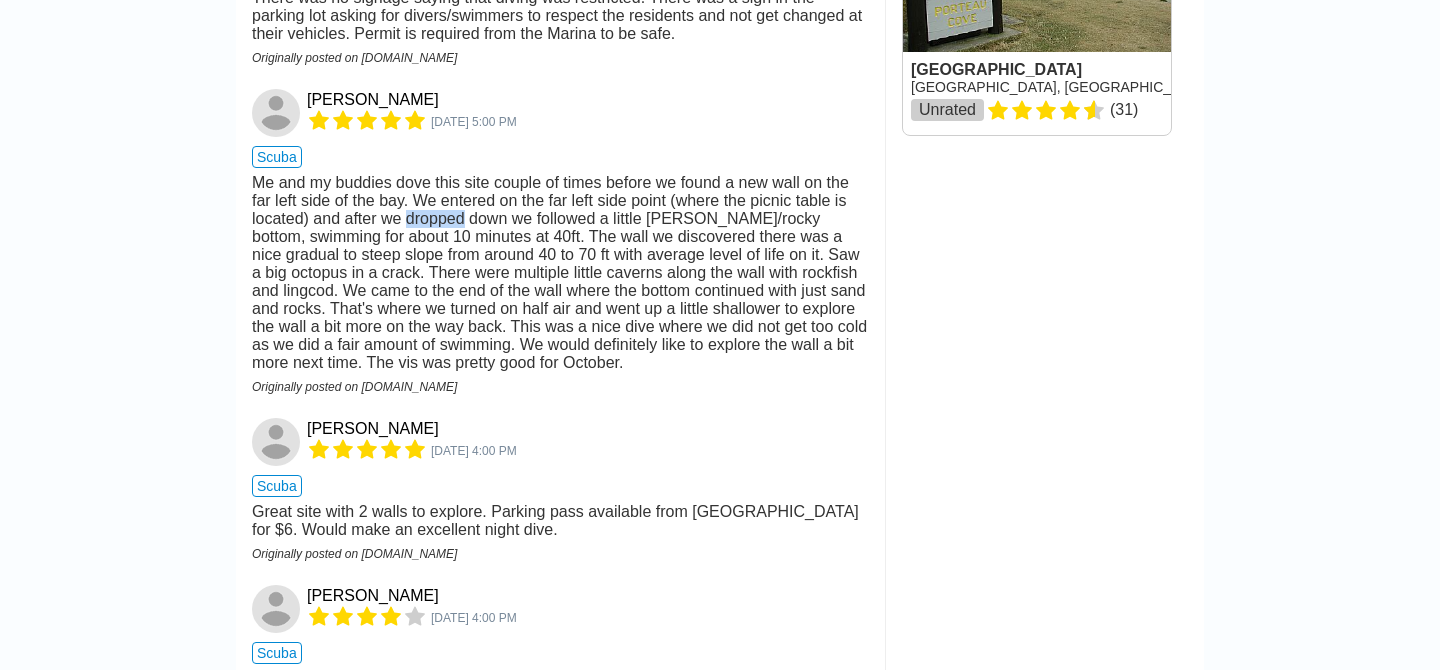 click on "Me and my buddies dove this site couple of times before we found a new wall on the far left side of the bay. We entered on the far left side point (where the picnic table is located) and after we dropped down we followed a little [PERSON_NAME]/rocky bottom, swimming for about 10 minutes at 40ft. The wall we discovered there was a nice gradual to steep slope from around 40 to 70 ft with average level of life on it. Saw a big octopus in a crack. There were multiple little caverns along the wall with rockfish and lingcod. We came to the end of the wall where the bottom continued with just sand and rocks. That's where we turned on half air and went up a little shallower to explore the wall a bit more on the way back. This was a nice dive where we did not get too cold as we did a fair amount of swimming. We would definitely like to explore the wall a bit more next time. The vis was pretty good for October." at bounding box center [560, 273] 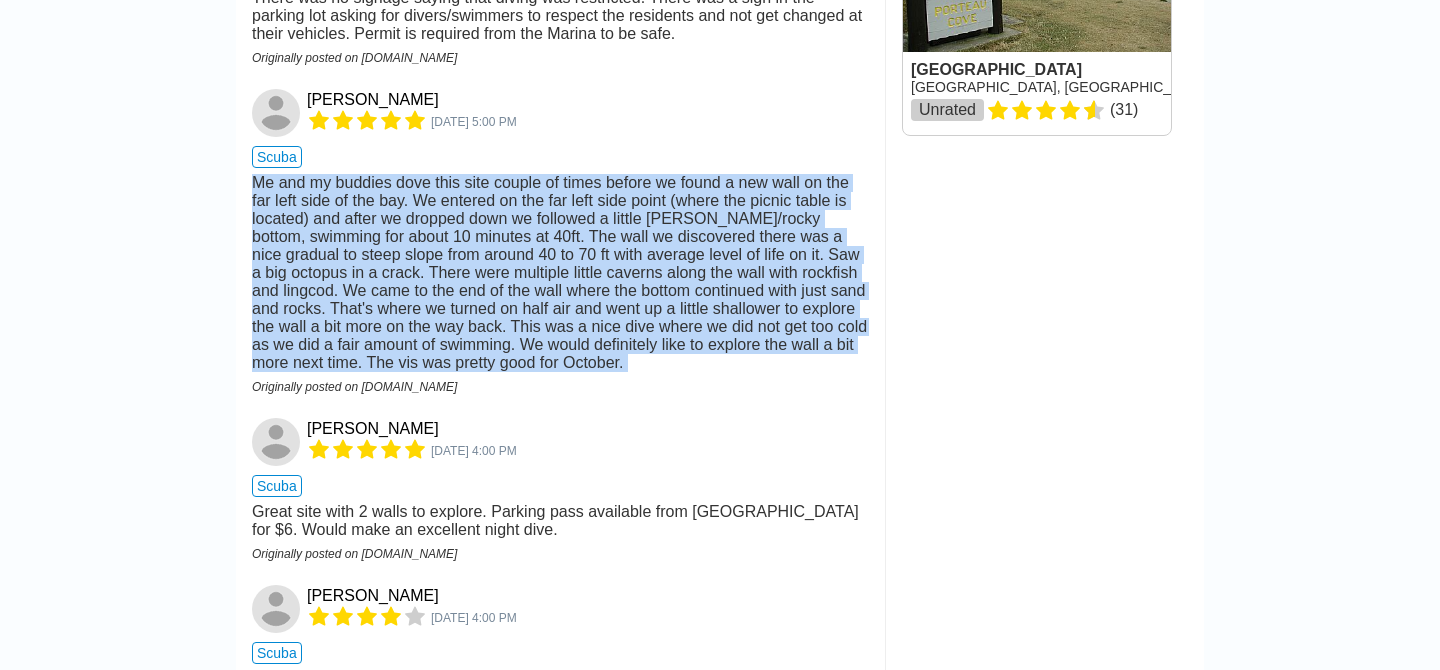 click on "Me and my buddies dove this site couple of times before we found a new wall on the far left side of the bay. We entered on the far left side point (where the picnic table is located) and after we dropped down we followed a little [PERSON_NAME]/rocky bottom, swimming for about 10 minutes at 40ft. The wall we discovered there was a nice gradual to steep slope from around 40 to 70 ft with average level of life on it. Saw a big octopus in a crack. There were multiple little caverns along the wall with rockfish and lingcod. We came to the end of the wall where the bottom continued with just sand and rocks. That's where we turned on half air and went up a little shallower to explore the wall a bit more on the way back. This was a nice dive where we did not get too cold as we did a fair amount of swimming. We would definitely like to explore the wall a bit more next time. The vis was pretty good for October." at bounding box center (560, 273) 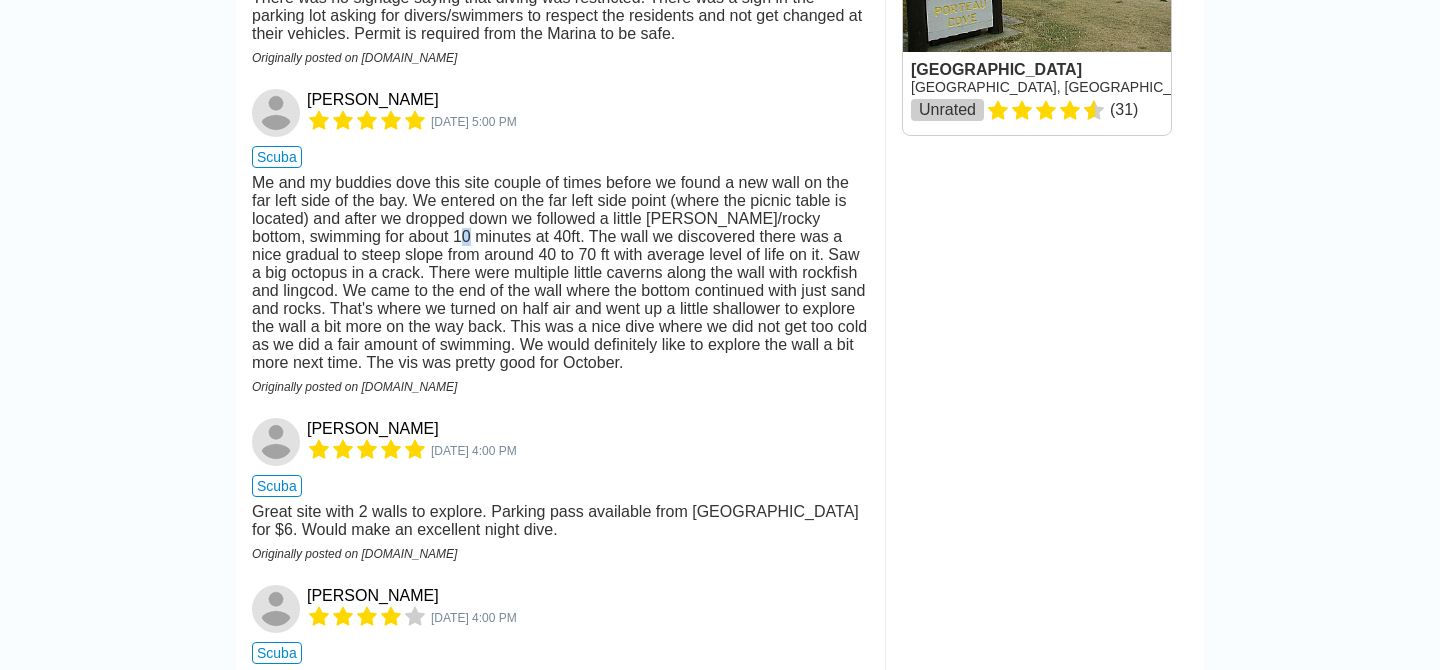 click on "Me and my buddies dove this site couple of times before we found a new wall on the far left side of the bay. We entered on the far left side point (where the picnic table is located) and after we dropped down we followed a little [PERSON_NAME]/rocky bottom, swimming for about 10 minutes at 40ft. The wall we discovered there was a nice gradual to steep slope from around 40 to 70 ft with average level of life on it. Saw a big octopus in a crack. There were multiple little caverns along the wall with rockfish and lingcod. We came to the end of the wall where the bottom continued with just sand and rocks. That's where we turned on half air and went up a little shallower to explore the wall a bit more on the way back. This was a nice dive where we did not get too cold as we did a fair amount of swimming. We would definitely like to explore the wall a bit more next time. The vis was pretty good for October." at bounding box center (560, 273) 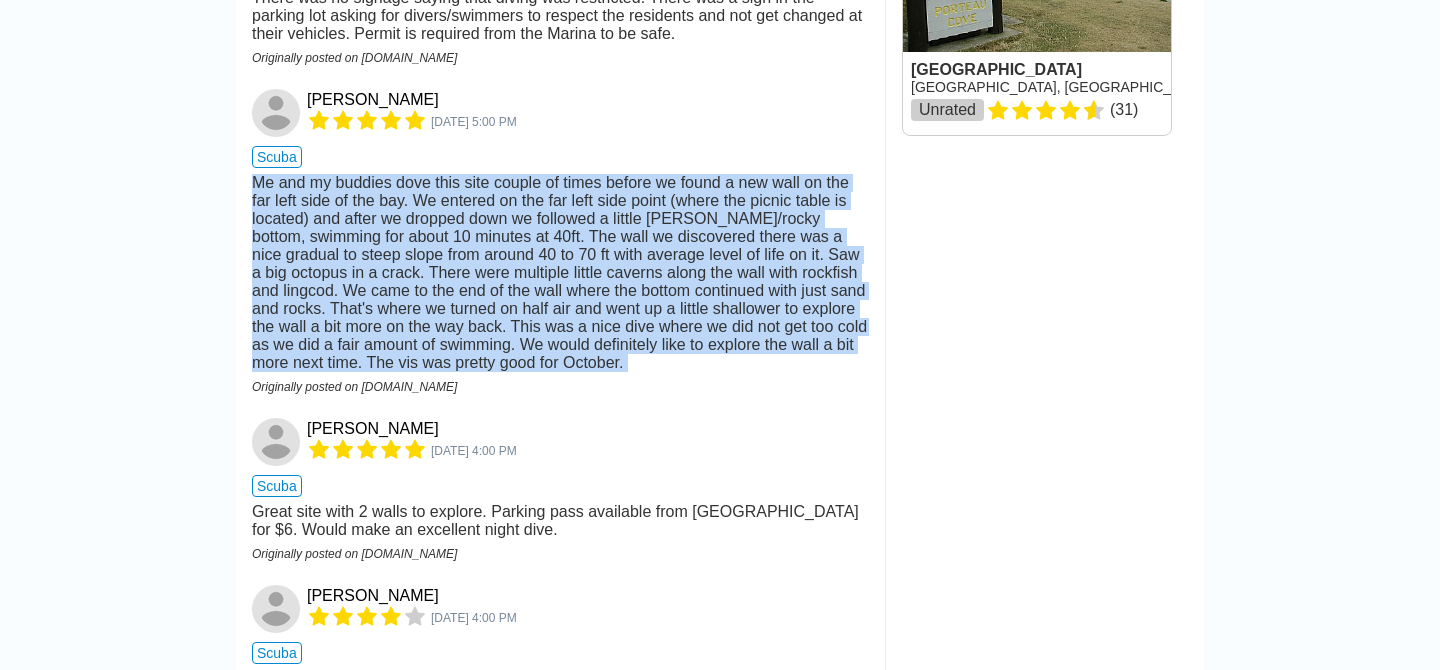 click on "Me and my buddies dove this site couple of times before we found a new wall on the far left side of the bay. We entered on the far left side point (where the picnic table is located) and after we dropped down we followed a little [PERSON_NAME]/rocky bottom, swimming for about 10 minutes at 40ft. The wall we discovered there was a nice gradual to steep slope from around 40 to 70 ft with average level of life on it. Saw a big octopus in a crack. There were multiple little caverns along the wall with rockfish and lingcod. We came to the end of the wall where the bottom continued with just sand and rocks. That's where we turned on half air and went up a little shallower to explore the wall a bit more on the way back. This was a nice dive where we did not get too cold as we did a fair amount of swimming. We would definitely like to explore the wall a bit more next time. The vis was pretty good for October." at bounding box center (560, 273) 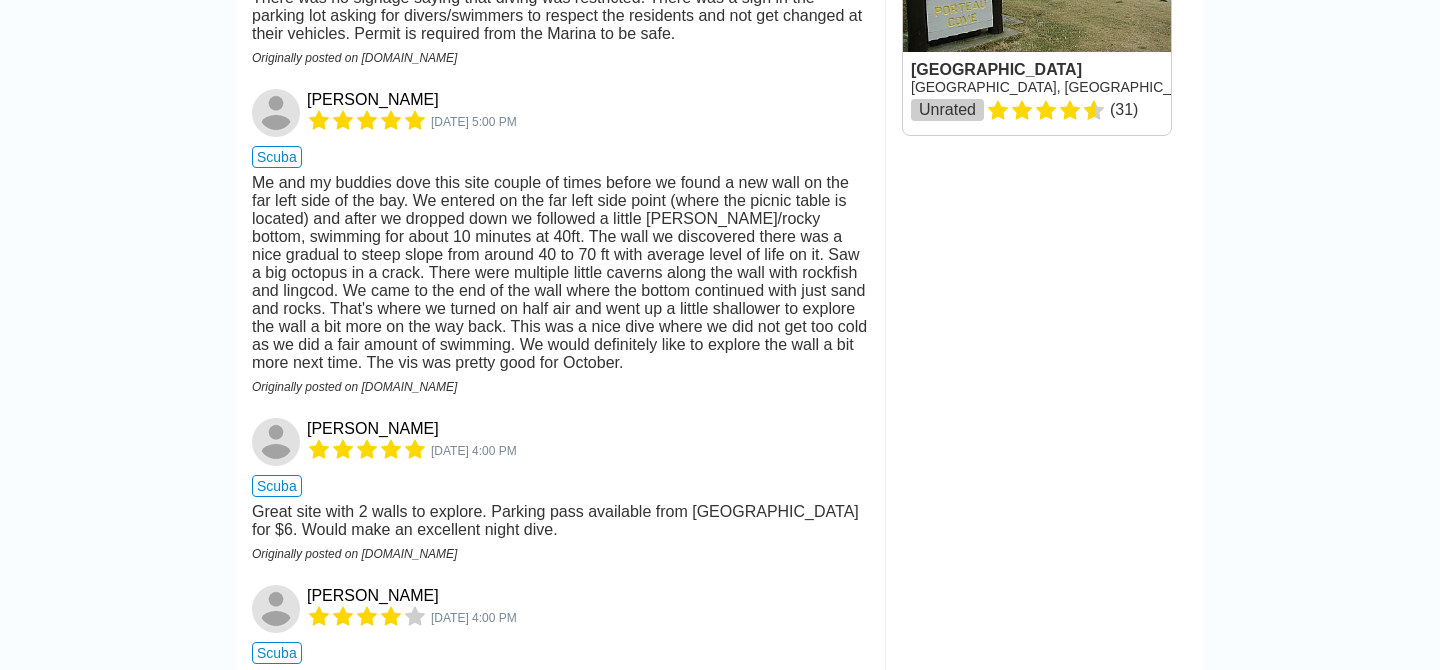 click on "Me and my buddies dove this site couple of times before we found a new wall on the far left side of the bay. We entered on the far left side point (where the picnic table is located) and after we dropped down we followed a little [PERSON_NAME]/rocky bottom, swimming for about 10 minutes at 40ft. The wall we discovered there was a nice gradual to steep slope from around 40 to 70 ft with average level of life on it. Saw a big octopus in a crack. There were multiple little caverns along the wall with rockfish and lingcod. We came to the end of the wall where the bottom continued with just sand and rocks. That's where we turned on half air and went up a little shallower to explore the wall a bit more on the way back. This was a nice dive where we did not get too cold as we did a fair amount of swimming. We would definitely like to explore the wall a bit more next time. The vis was pretty good for October." at bounding box center (560, 273) 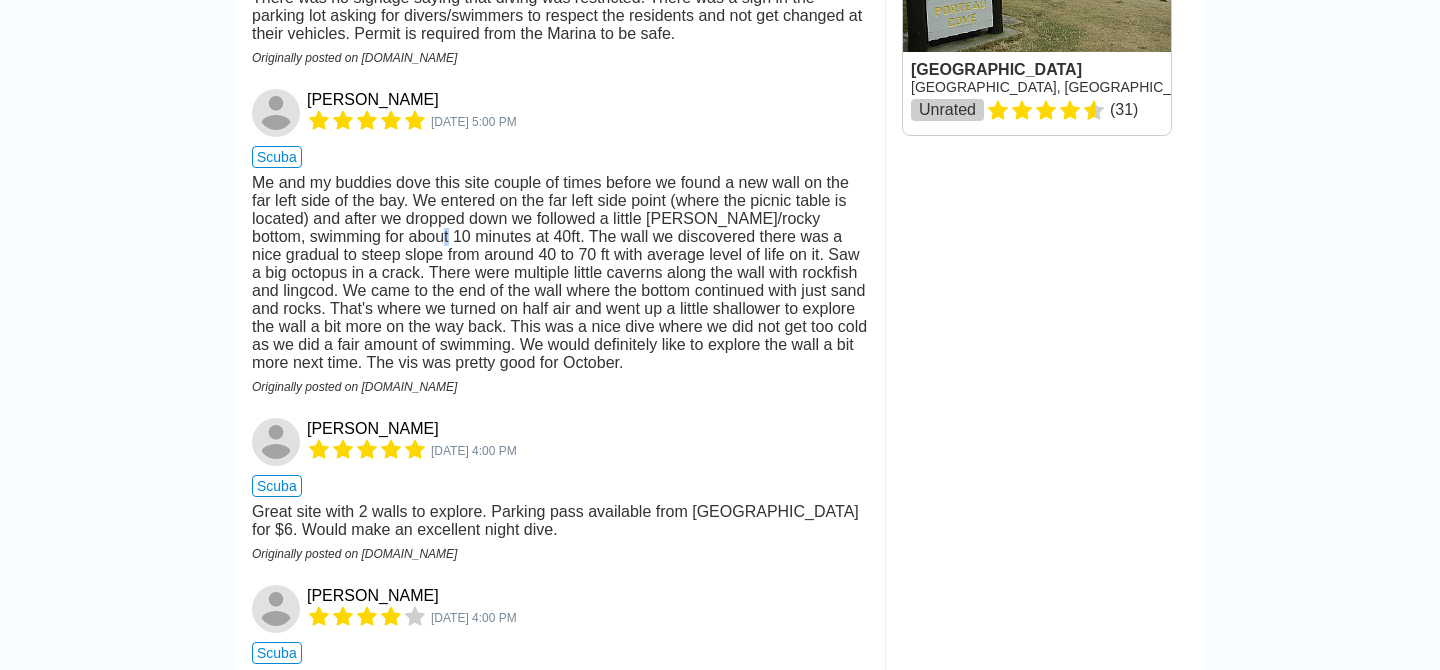 click on "Me and my buddies dove this site couple of times before we found a new wall on the far left side of the bay. We entered on the far left side point (where the picnic table is located) and after we dropped down we followed a little [PERSON_NAME]/rocky bottom, swimming for about 10 minutes at 40ft. The wall we discovered there was a nice gradual to steep slope from around 40 to 70 ft with average level of life on it. Saw a big octopus in a crack. There were multiple little caverns along the wall with rockfish and lingcod. We came to the end of the wall where the bottom continued with just sand and rocks. That's where we turned on half air and went up a little shallower to explore the wall a bit more on the way back. This was a nice dive where we did not get too cold as we did a fair amount of swimming. We would definitely like to explore the wall a bit more next time. The vis was pretty good for October." at bounding box center [560, 273] 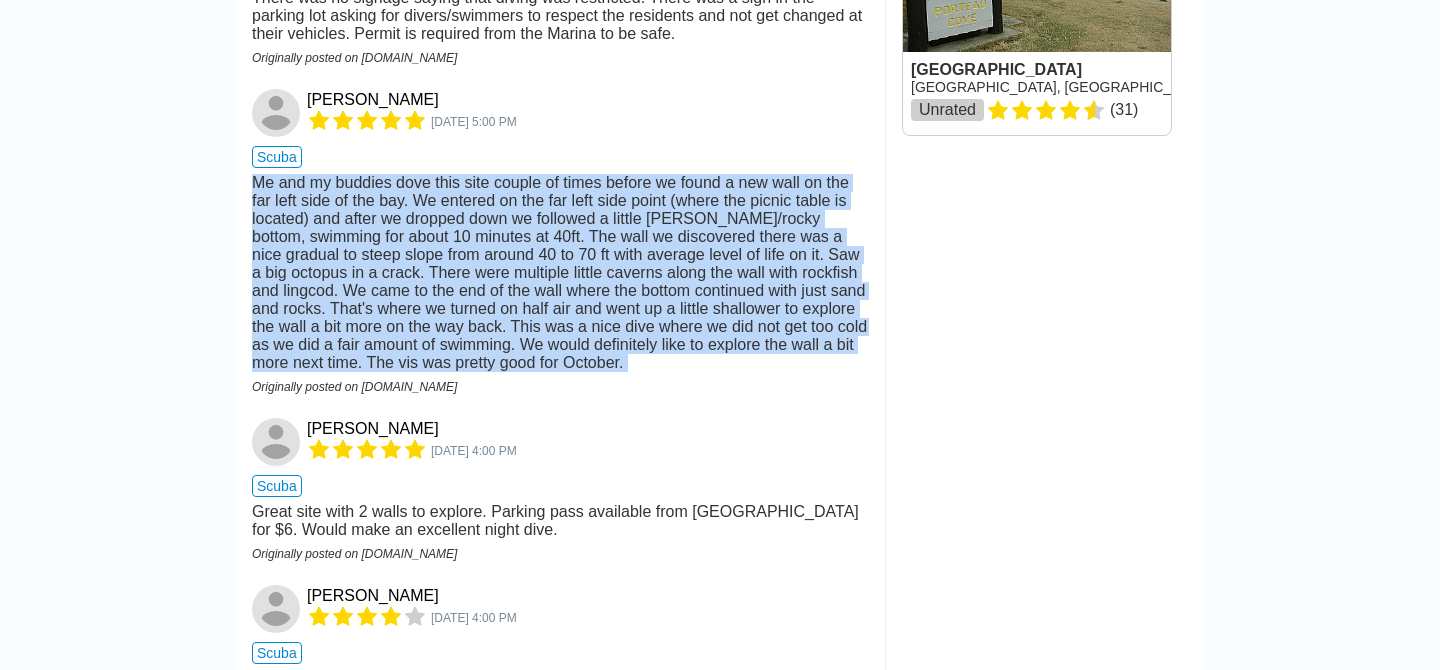 click on "Me and my buddies dove this site couple of times before we found a new wall on the far left side of the bay. We entered on the far left side point (where the picnic table is located) and after we dropped down we followed a little [PERSON_NAME]/rocky bottom, swimming for about 10 minutes at 40ft. The wall we discovered there was a nice gradual to steep slope from around 40 to 70 ft with average level of life on it. Saw a big octopus in a crack. There were multiple little caverns along the wall with rockfish and lingcod. We came to the end of the wall where the bottom continued with just sand and rocks. That's where we turned on half air and went up a little shallower to explore the wall a bit more on the way back. This was a nice dive where we did not get too cold as we did a fair amount of swimming. We would definitely like to explore the wall a bit more next time. The vis was pretty good for October." at bounding box center [560, 273] 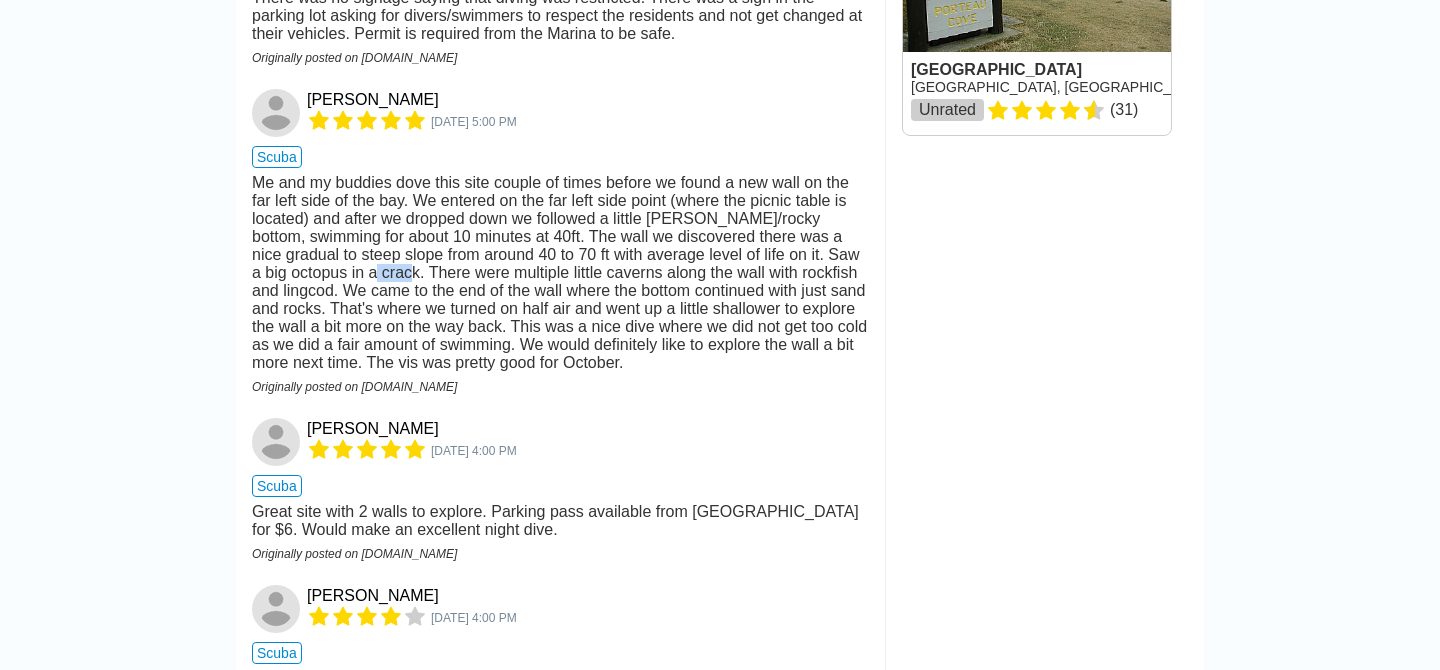 click on "Me and my buddies dove this site couple of times before we found a new wall on the far left side of the bay. We entered on the far left side point (where the picnic table is located) and after we dropped down we followed a little [PERSON_NAME]/rocky bottom, swimming for about 10 minutes at 40ft. The wall we discovered there was a nice gradual to steep slope from around 40 to 70 ft with average level of life on it. Saw a big octopus in a crack. There were multiple little caverns along the wall with rockfish and lingcod. We came to the end of the wall where the bottom continued with just sand and rocks. That's where we turned on half air and went up a little shallower to explore the wall a bit more on the way back. This was a nice dive where we did not get too cold as we did a fair amount of swimming. We would definitely like to explore the wall a bit more next time. The vis was pretty good for October." at bounding box center (560, 273) 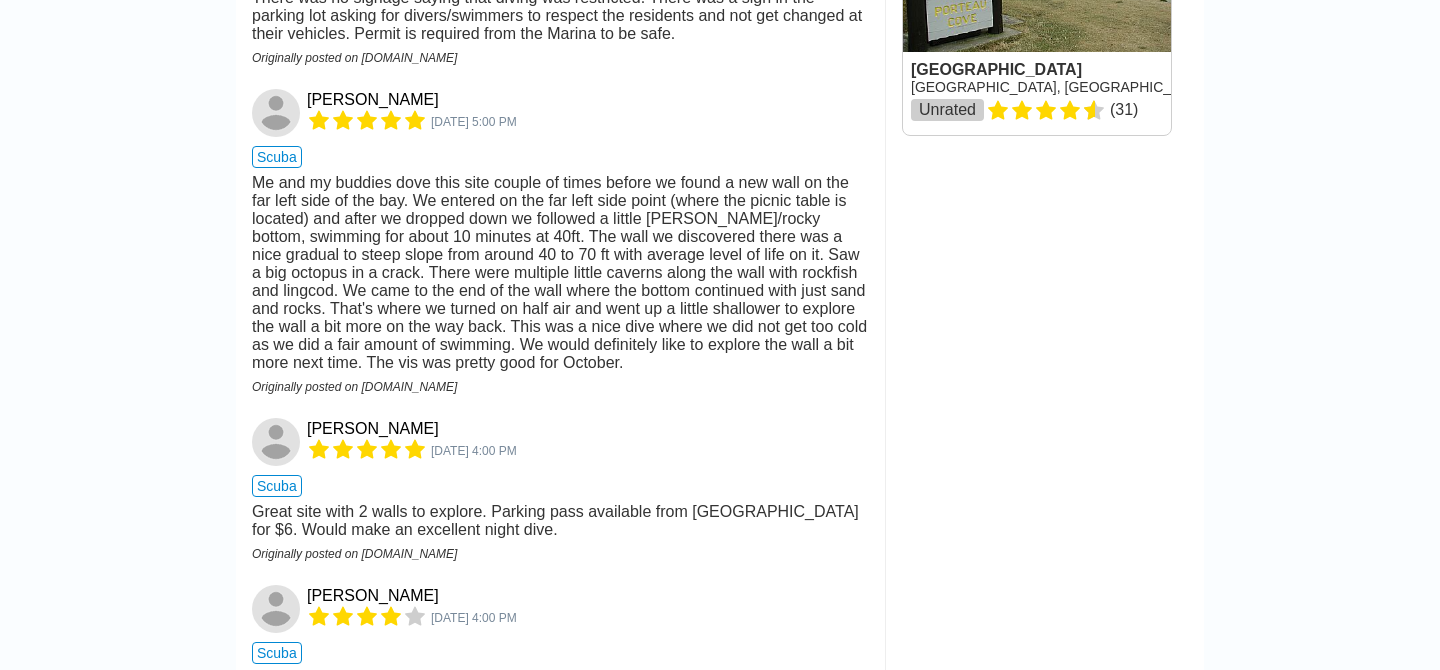 click on "Me and my buddies dove this site couple of times before we found a new wall on the far left side of the bay. We entered on the far left side point (where the picnic table is located) and after we dropped down we followed a little [PERSON_NAME]/rocky bottom, swimming for about 10 minutes at 40ft. The wall we discovered there was a nice gradual to steep slope from around 40 to 70 ft with average level of life on it. Saw a big octopus in a crack. There were multiple little caverns along the wall with rockfish and lingcod. We came to the end of the wall where the bottom continued with just sand and rocks. That's where we turned on half air and went up a little shallower to explore the wall a bit more on the way back. This was a nice dive where we did not get too cold as we did a fair amount of swimming. We would definitely like to explore the wall a bit more next time. The vis was pretty good for October." at bounding box center (560, 273) 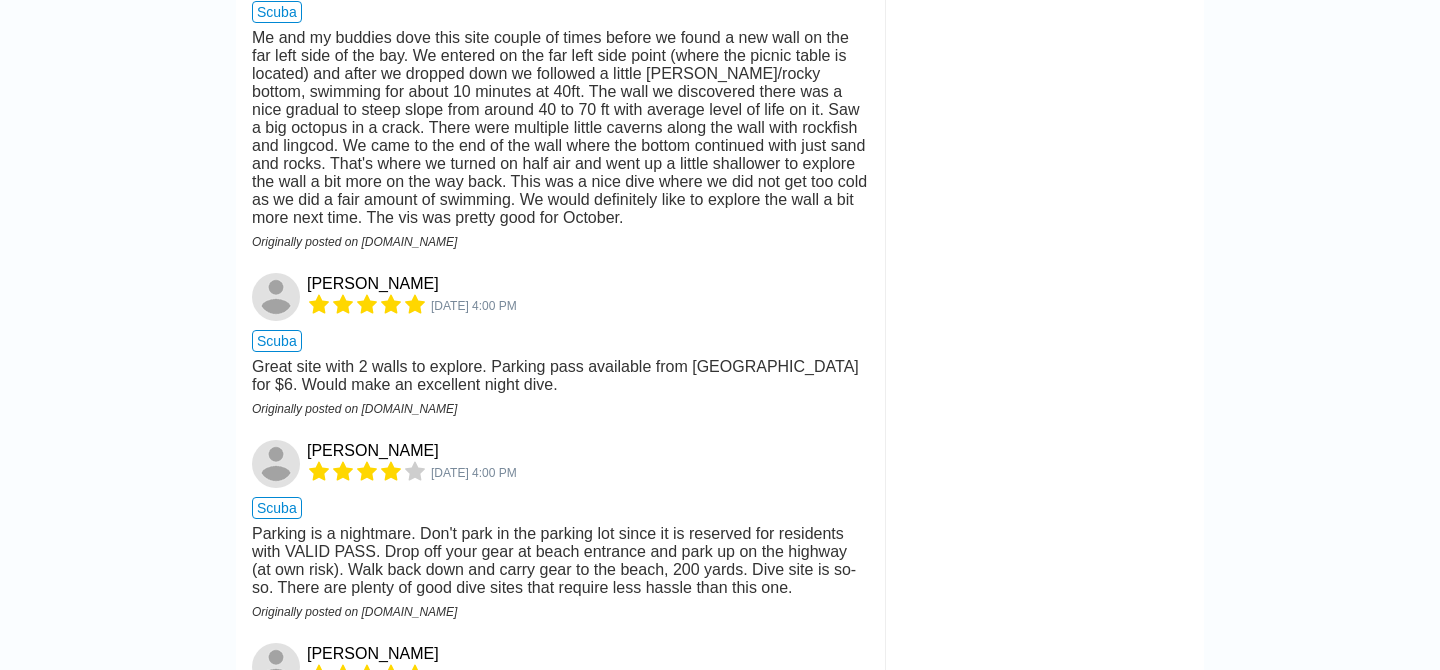 scroll, scrollTop: 3751, scrollLeft: 0, axis: vertical 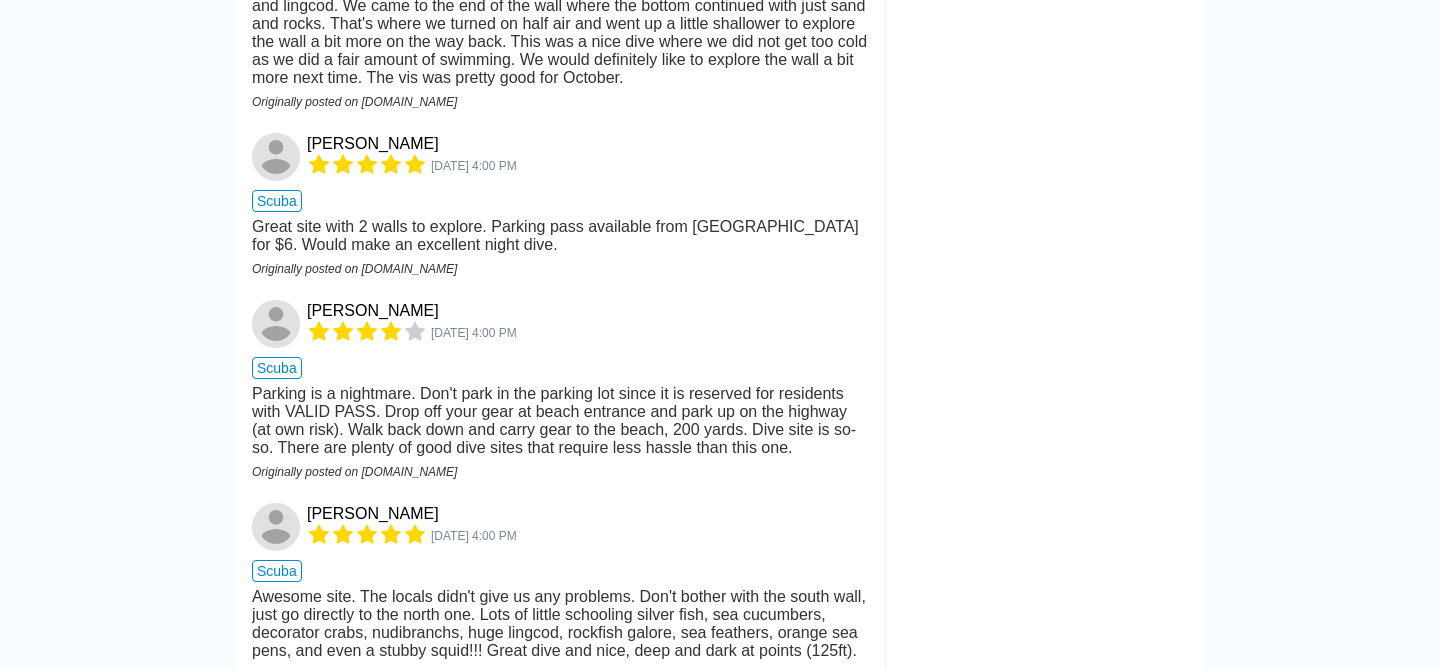 click on "Parking is a nightmare. Don't park in the parking lot since it is reserved for residents with VALID PASS. Drop off your gear at beach entrance and park up on the highway (at own risk). Walk back down and carry gear to the beach, 200 yards. Dive site is so-so. There are plenty of good dive sites that require less hassle than this one." at bounding box center (560, 421) 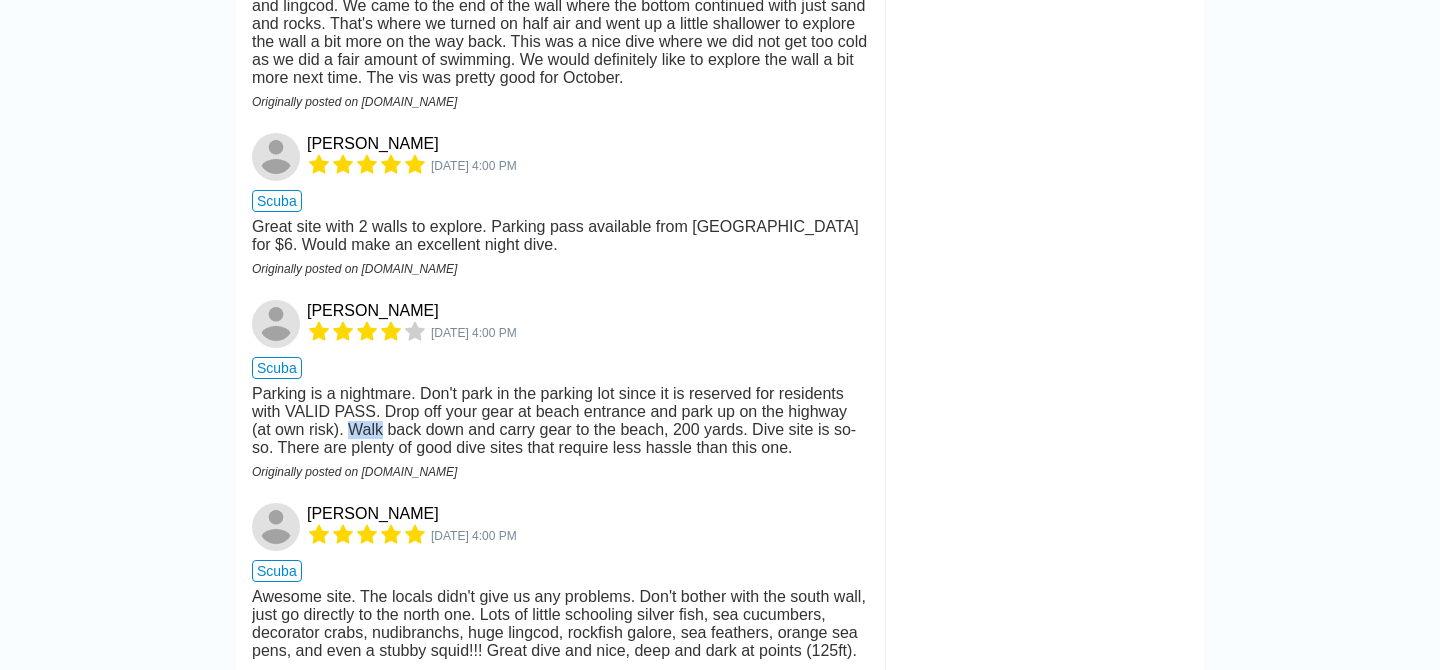 click on "Parking is a nightmare. Don't park in the parking lot since it is reserved for residents with VALID PASS. Drop off your gear at beach entrance and park up on the highway (at own risk). Walk back down and carry gear to the beach, 200 yards. Dive site is so-so. There are plenty of good dive sites that require less hassle than this one." at bounding box center [560, 421] 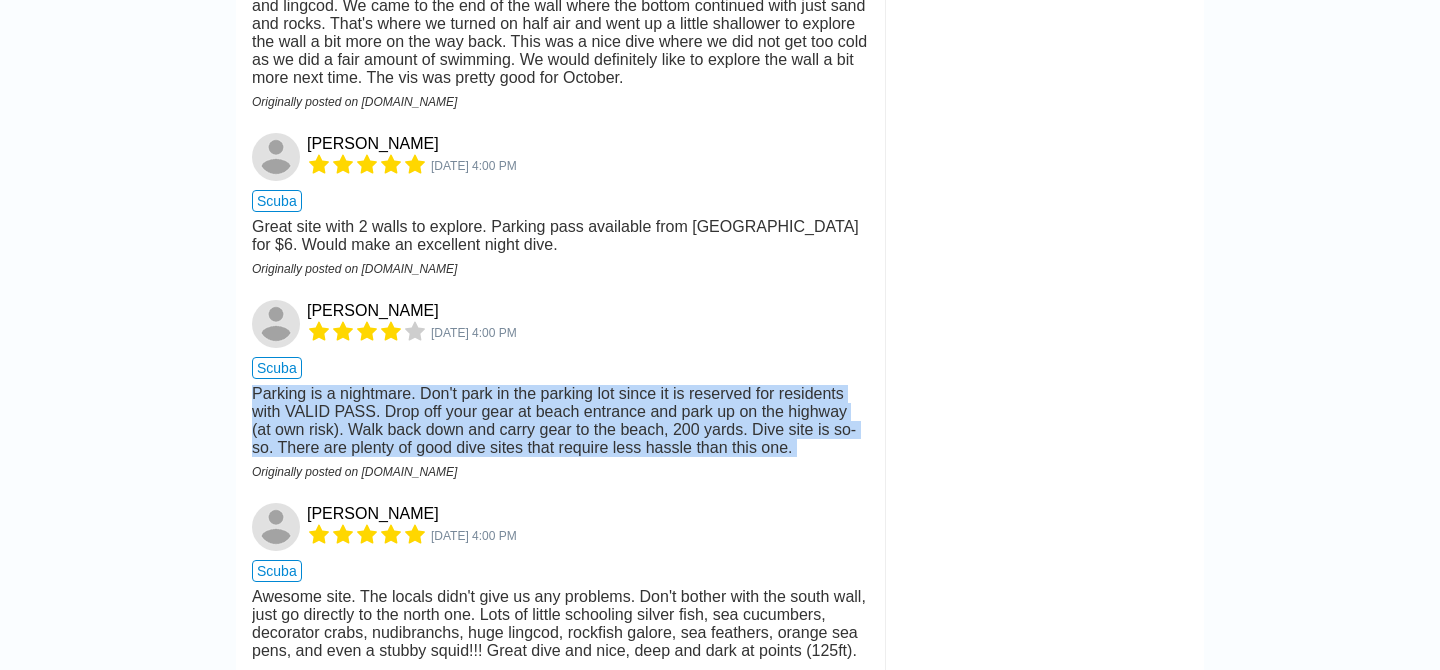 click on "Parking is a nightmare. Don't park in the parking lot since it is reserved for residents with VALID PASS. Drop off your gear at beach entrance and park up on the highway (at own risk). Walk back down and carry gear to the beach, 200 yards. Dive site is so-so. There are plenty of good dive sites that require less hassle than this one." at bounding box center (560, 421) 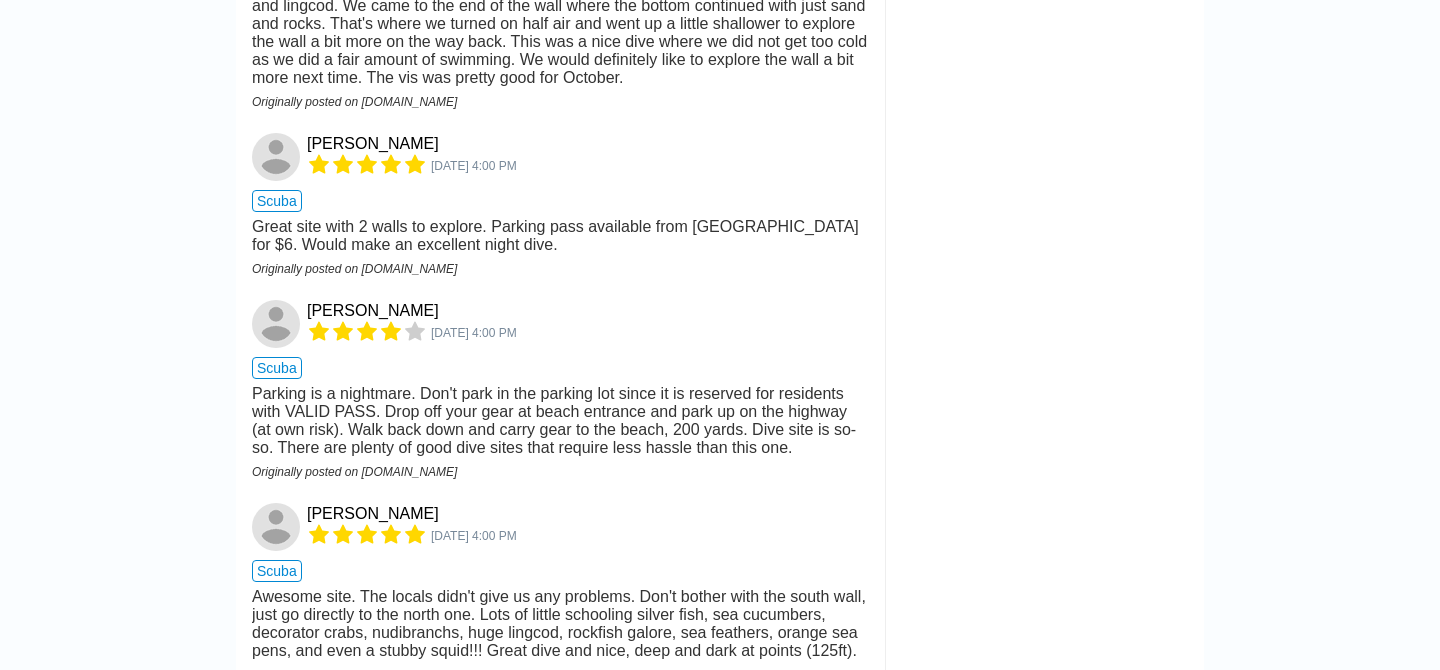 scroll, scrollTop: 0, scrollLeft: 0, axis: both 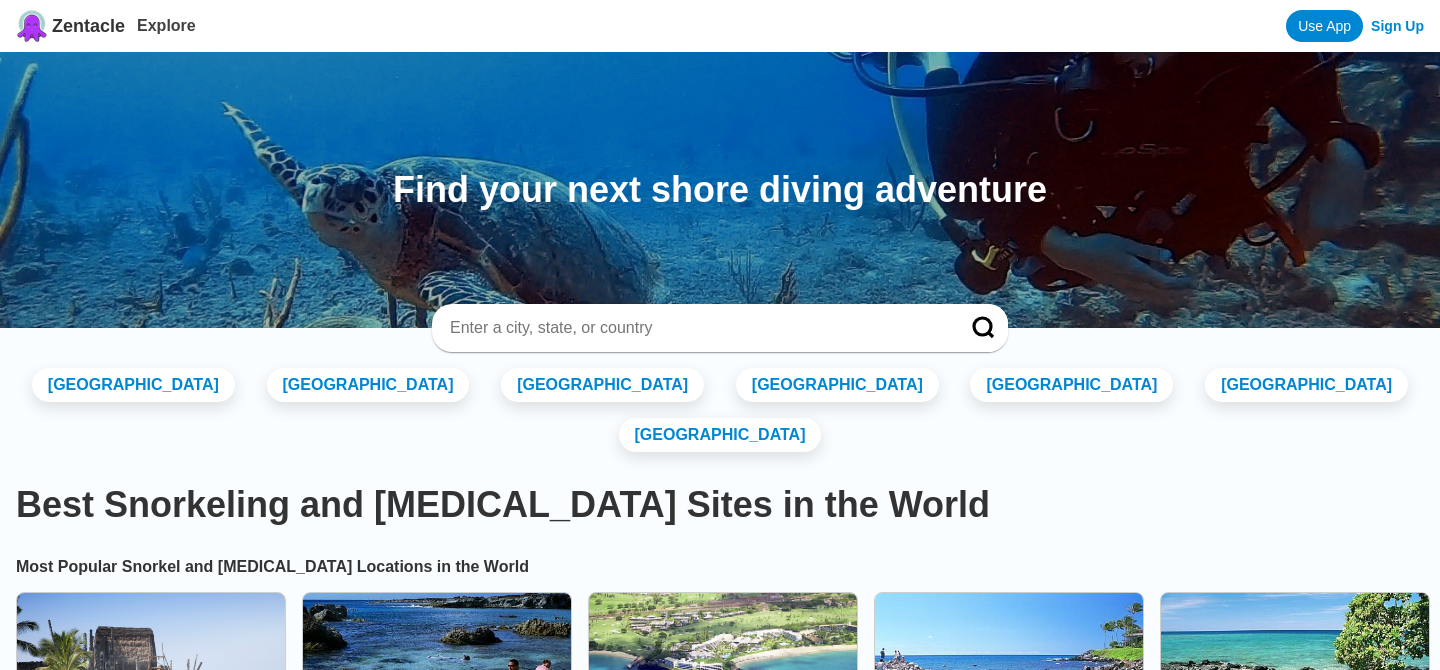 click at bounding box center [696, 328] 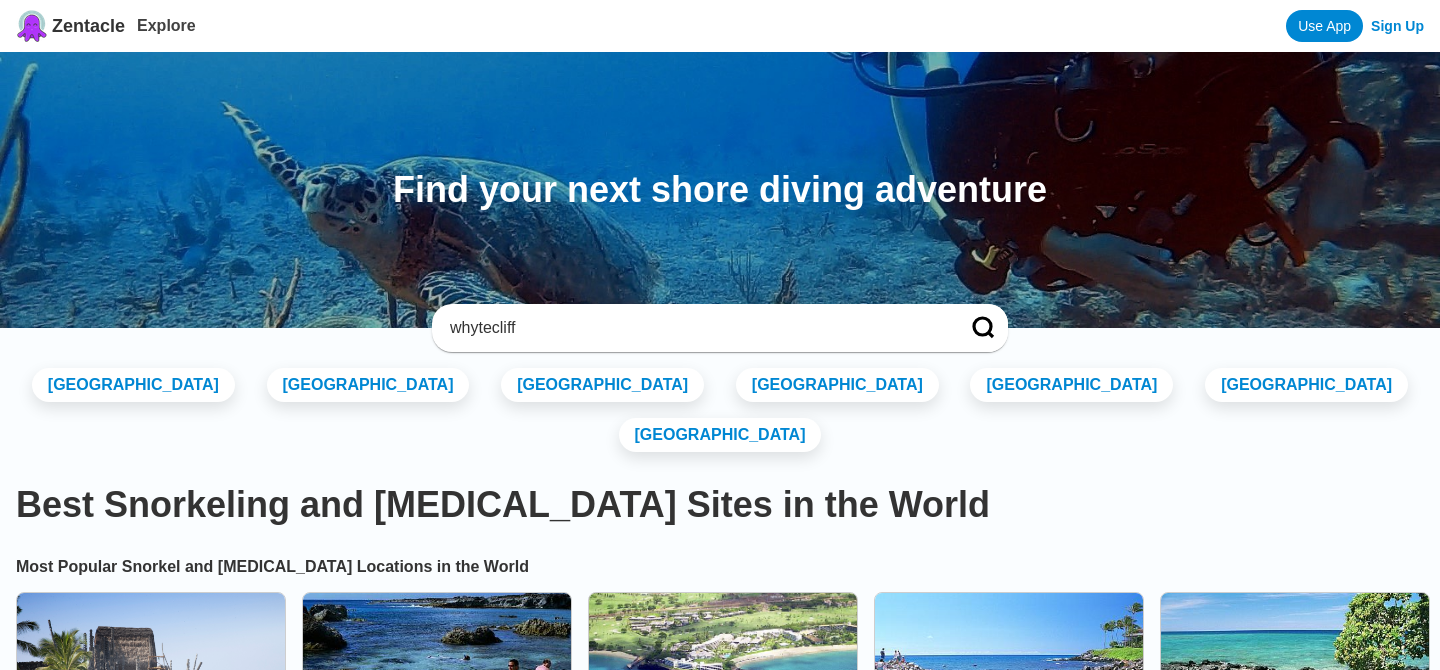 type on "whytecliff" 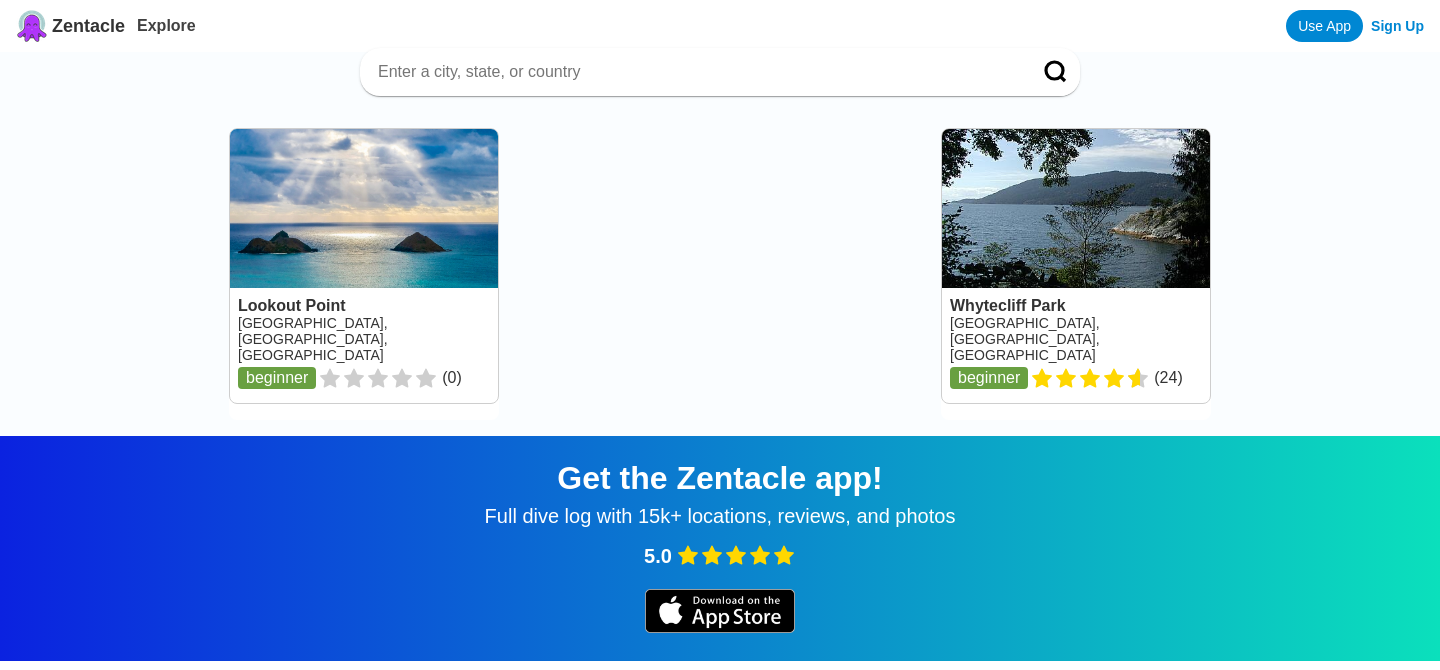 click at bounding box center [1076, 266] 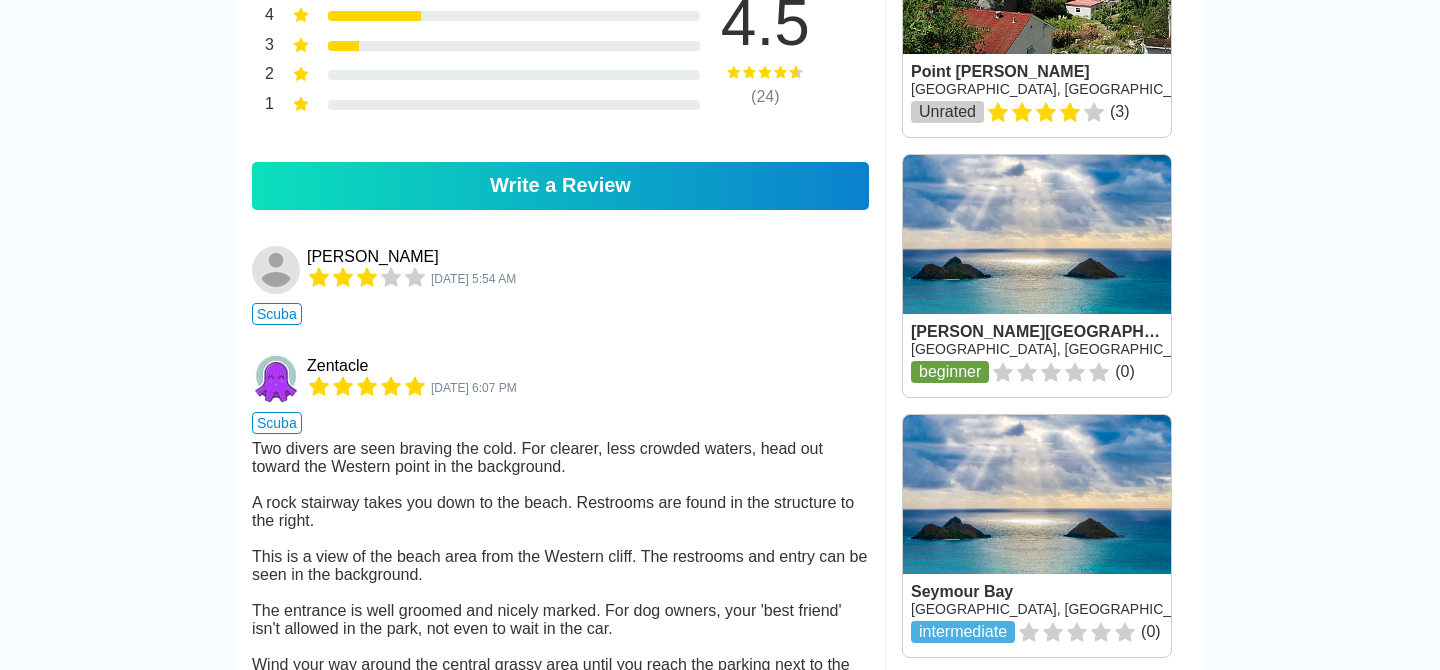 scroll, scrollTop: 1901, scrollLeft: 0, axis: vertical 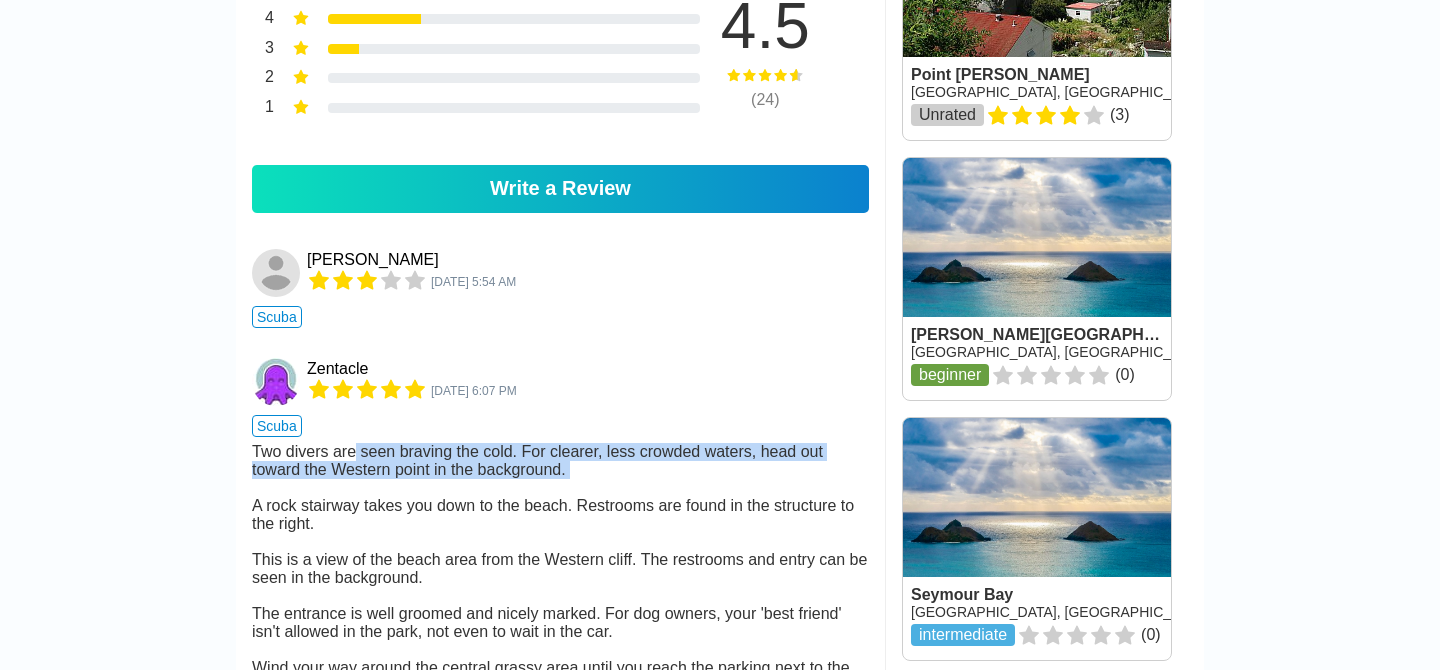 drag, startPoint x: 353, startPoint y: 457, endPoint x: 366, endPoint y: 500, distance: 44.922153 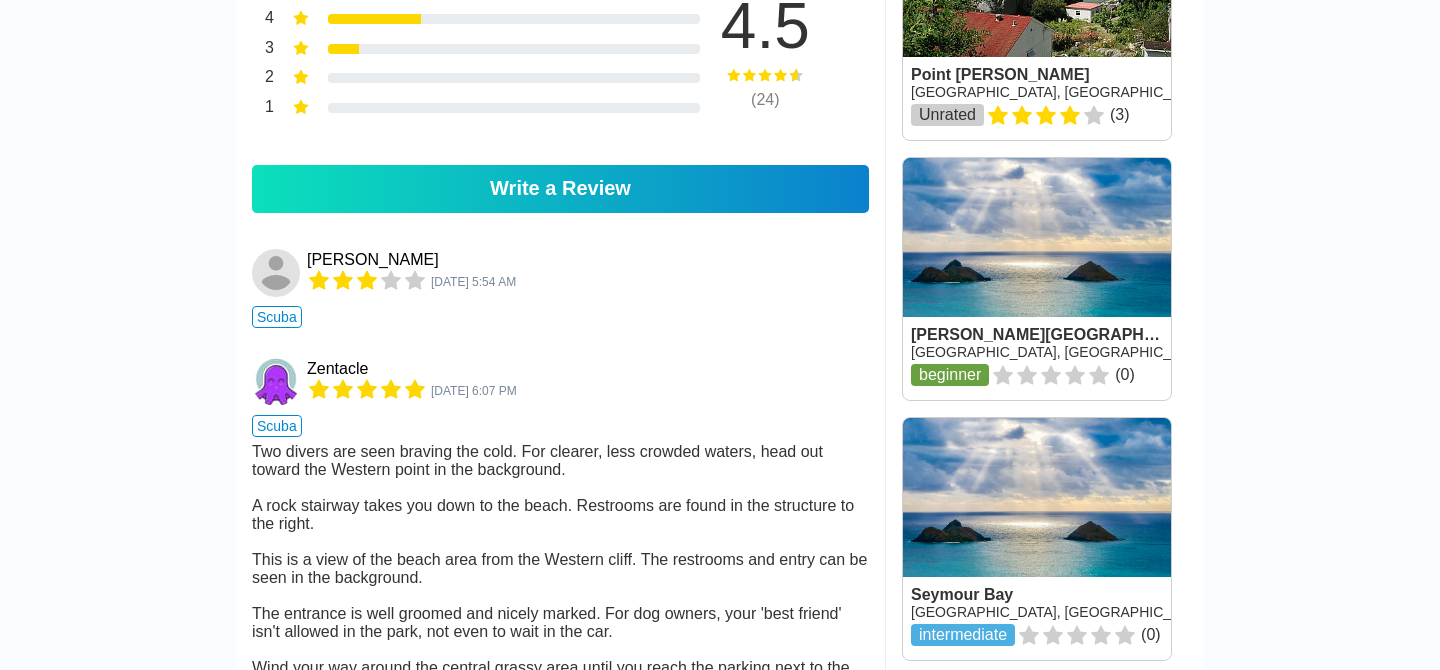 click on "Two divers are seen braving the cold.  For clearer, less crowded waters, head out toward the Western point in the background.
A rock stairway takes you down to the beach.  Restrooms are found in the structure to the right.
This is a view of the beach area from the Western cliff.  The restrooms and entry can be seen in the background.
The entrance is well groomed and nicely marked.  For dog owners, your 'best friend' isn't allowed in the park, not even to wait in the car.
Wind your way around the central grassy area until you reach the parking next to the beach." at bounding box center (560, 569) 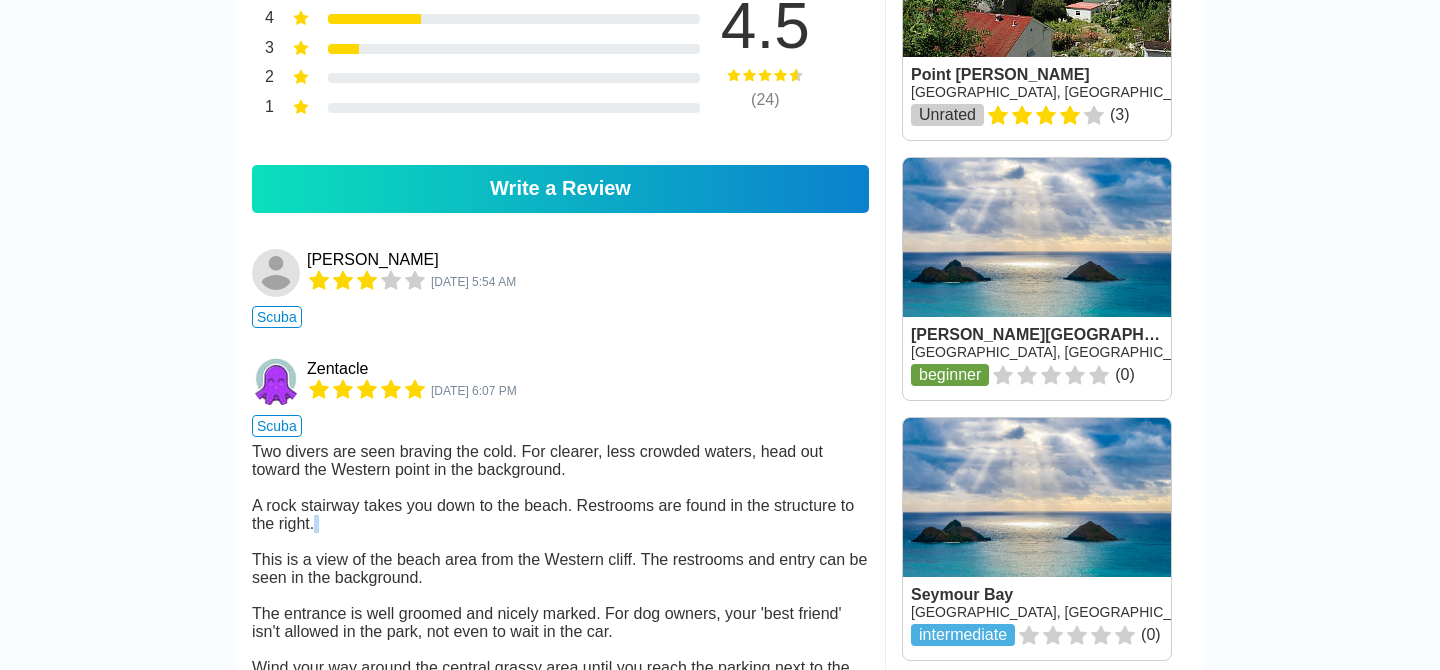 click on "Two divers are seen braving the cold.  For clearer, less crowded waters, head out toward the Western point in the background.
A rock stairway takes you down to the beach.  Restrooms are found in the structure to the right.
This is a view of the beach area from the Western cliff.  The restrooms and entry can be seen in the background.
The entrance is well groomed and nicely marked.  For dog owners, your 'best friend' isn't allowed in the park, not even to wait in the car.
Wind your way around the central grassy area until you reach the parking next to the beach." at bounding box center (560, 569) 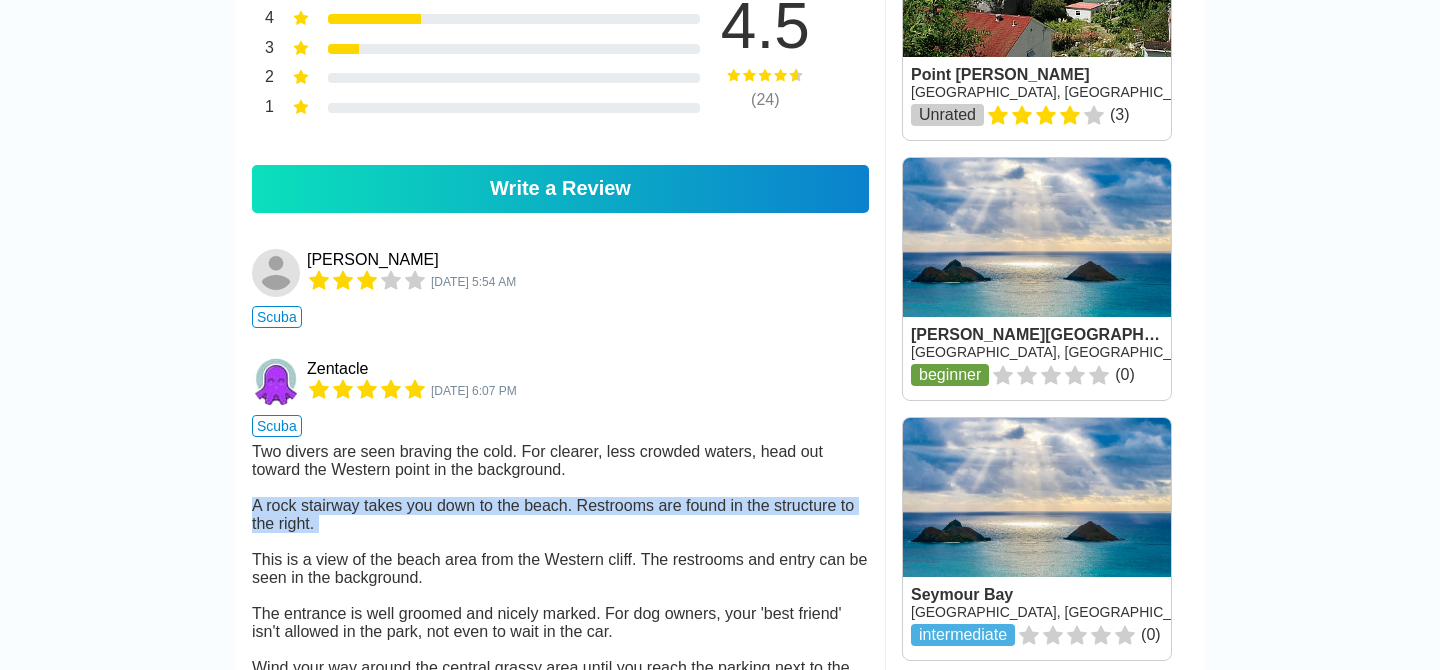 click on "Two divers are seen braving the cold.  For clearer, less crowded waters, head out toward the Western point in the background.
A rock stairway takes you down to the beach.  Restrooms are found in the structure to the right.
This is a view of the beach area from the Western cliff.  The restrooms and entry can be seen in the background.
The entrance is well groomed and nicely marked.  For dog owners, your 'best friend' isn't allowed in the park, not even to wait in the car.
Wind your way around the central grassy area until you reach the parking next to the beach." at bounding box center [560, 569] 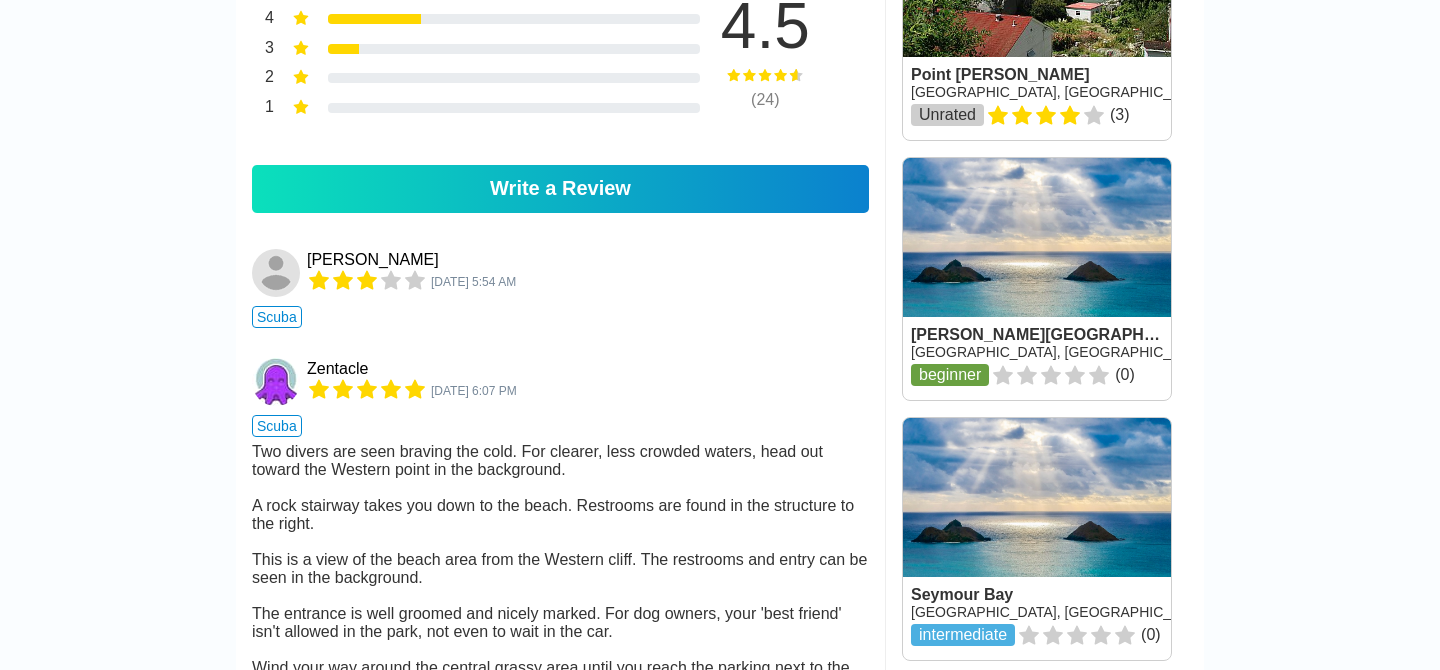 click on "Two divers are seen braving the cold.  For clearer, less crowded waters, head out toward the Western point in the background.
A rock stairway takes you down to the beach.  Restrooms are found in the structure to the right.
This is a view of the beach area from the Western cliff.  The restrooms and entry can be seen in the background.
The entrance is well groomed and nicely marked.  For dog owners, your 'best friend' isn't allowed in the park, not even to wait in the car.
Wind your way around the central grassy area until you reach the parking next to the beach." at bounding box center (560, 569) 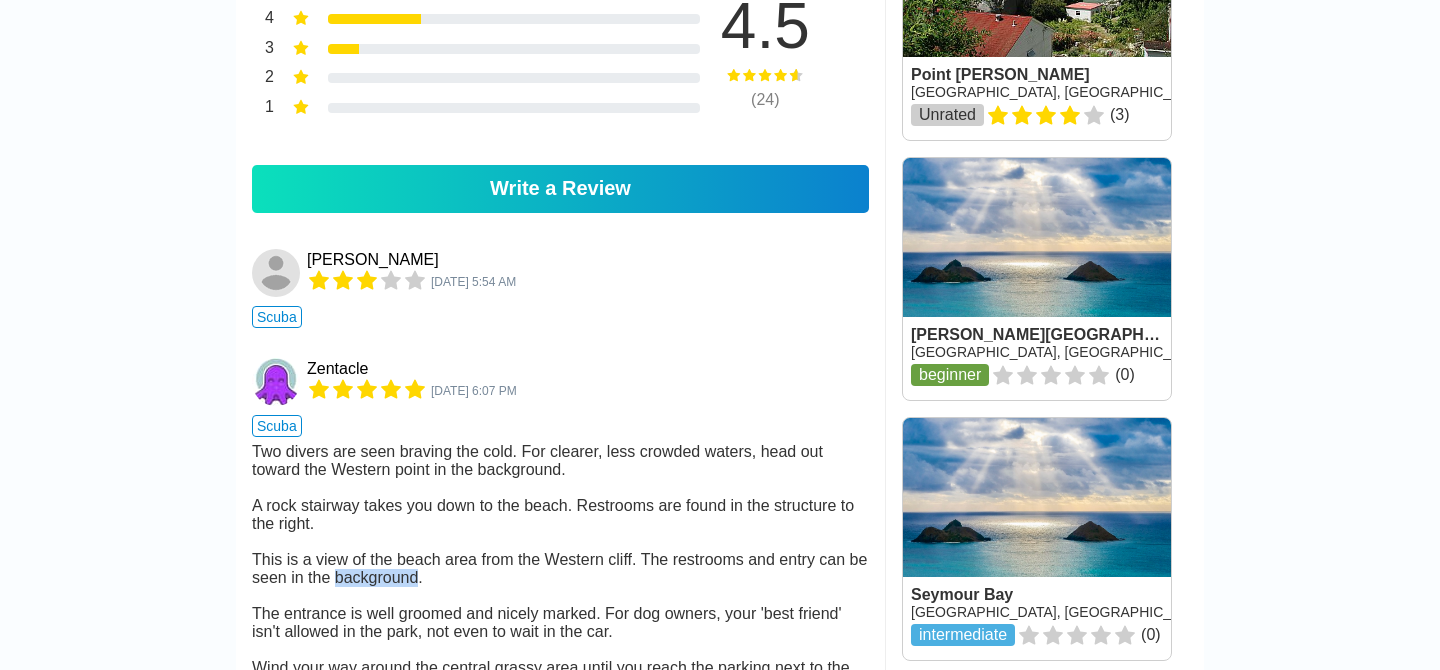 click on "Two divers are seen braving the cold.  For clearer, less crowded waters, head out toward the Western point in the background.
A rock stairway takes you down to the beach.  Restrooms are found in the structure to the right.
This is a view of the beach area from the Western cliff.  The restrooms and entry can be seen in the background.
The entrance is well groomed and nicely marked.  For dog owners, your 'best friend' isn't allowed in the park, not even to wait in the car.
Wind your way around the central grassy area until you reach the parking next to the beach." at bounding box center [560, 569] 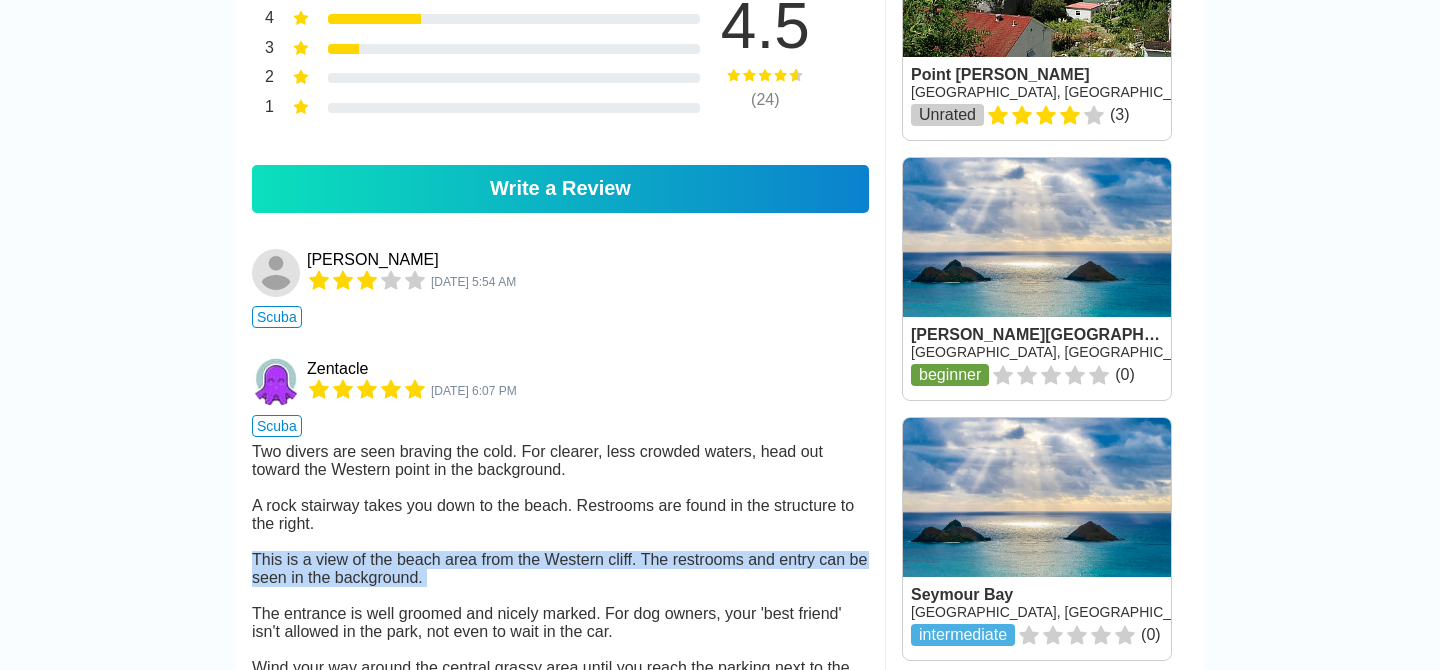 click on "Two divers are seen braving the cold.  For clearer, less crowded waters, head out toward the Western point in the background.
A rock stairway takes you down to the beach.  Restrooms are found in the structure to the right.
This is a view of the beach area from the Western cliff.  The restrooms and entry can be seen in the background.
The entrance is well groomed and nicely marked.  For dog owners, your 'best friend' isn't allowed in the park, not even to wait in the car.
Wind your way around the central grassy area until you reach the parking next to the beach." at bounding box center [560, 569] 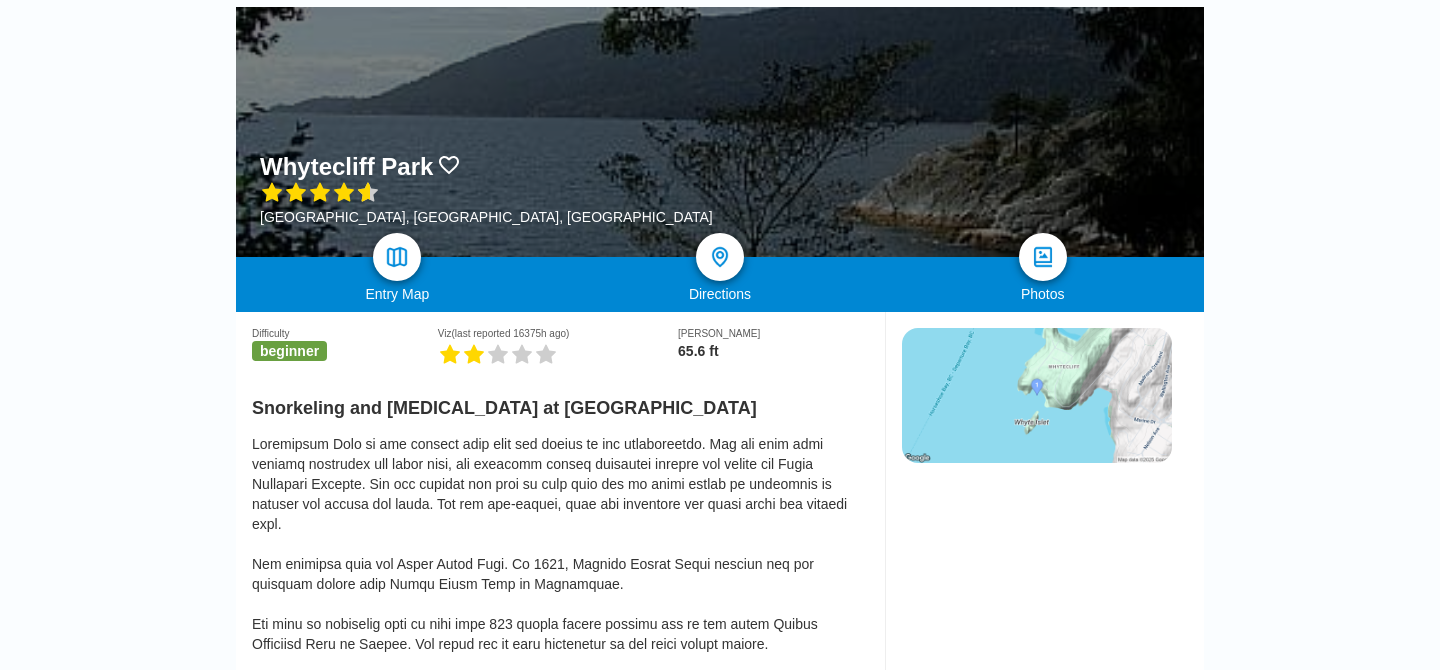 scroll, scrollTop: 212, scrollLeft: 0, axis: vertical 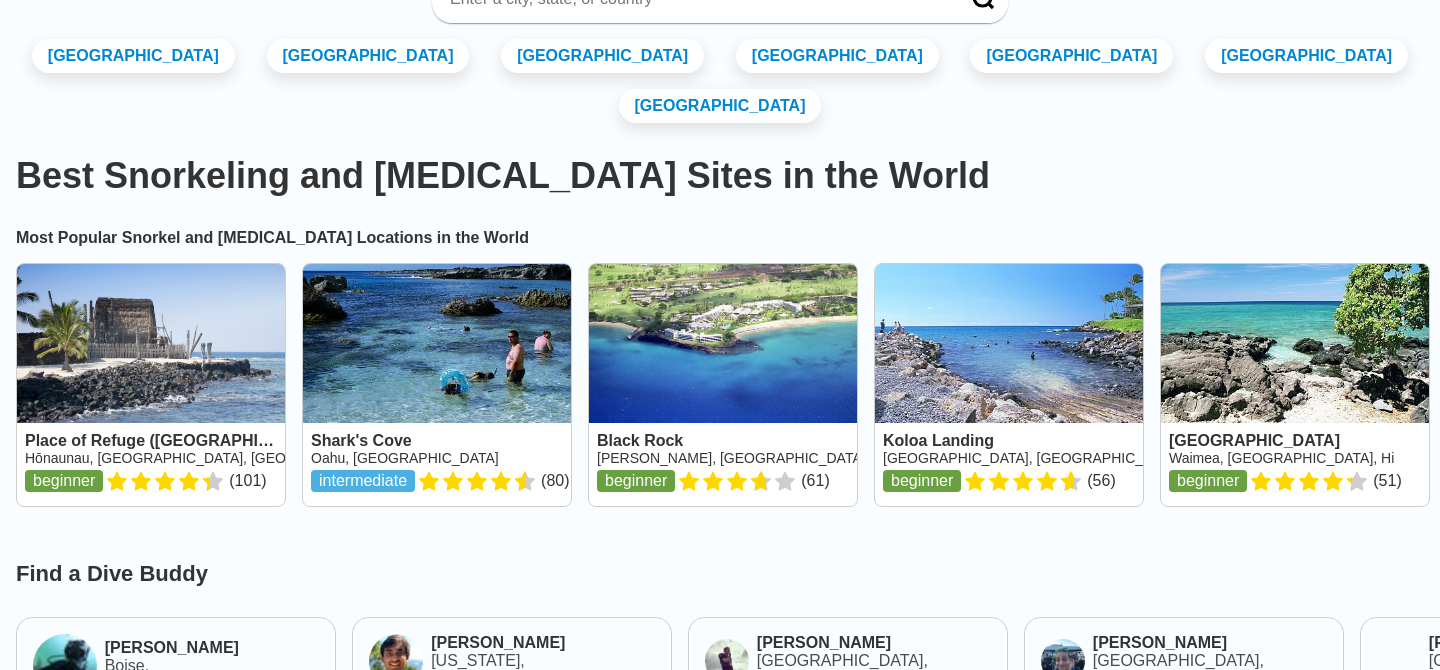 click at bounding box center [723, 385] 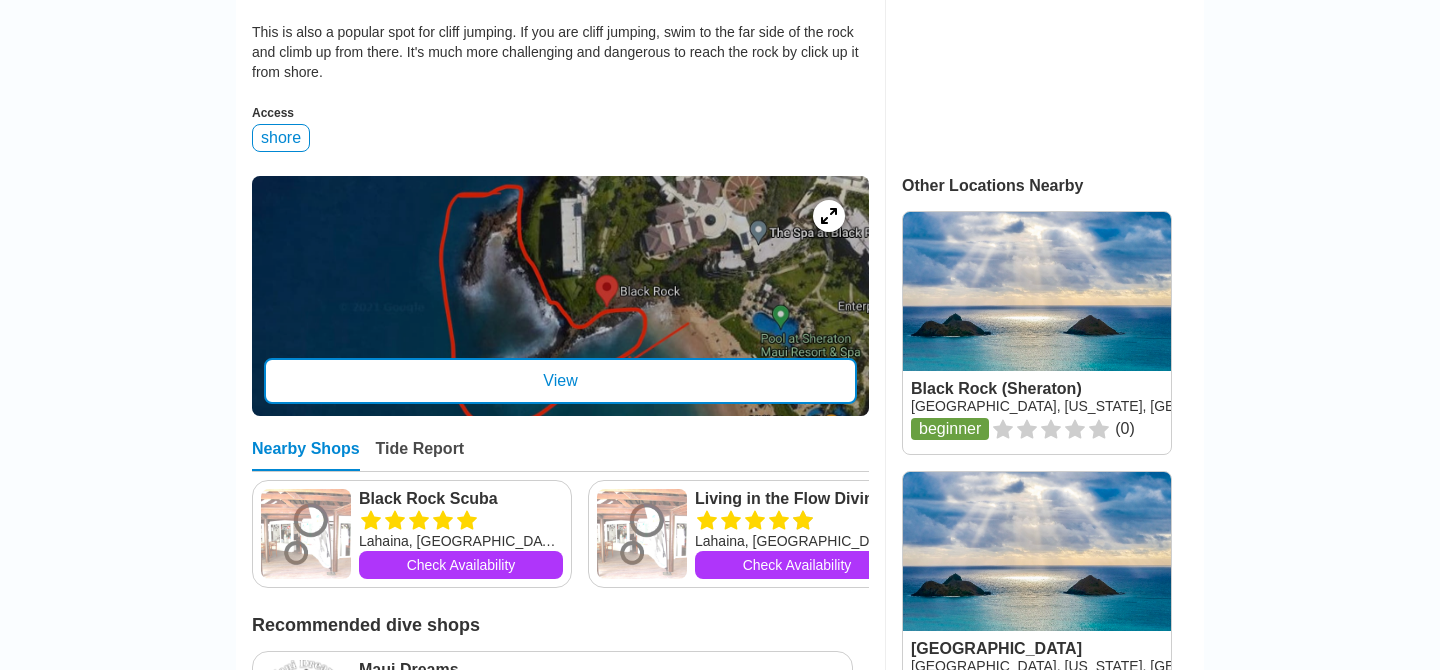 scroll, scrollTop: 806, scrollLeft: 0, axis: vertical 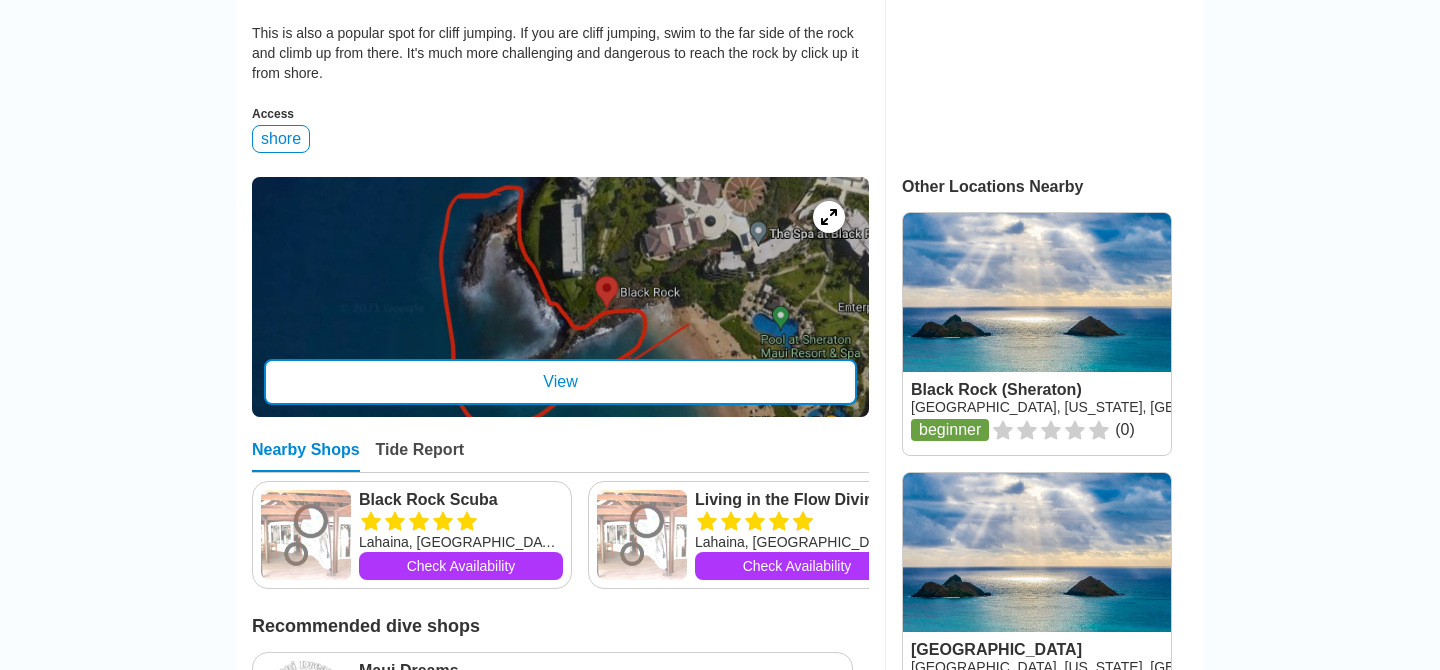 click on "View" at bounding box center (560, 382) 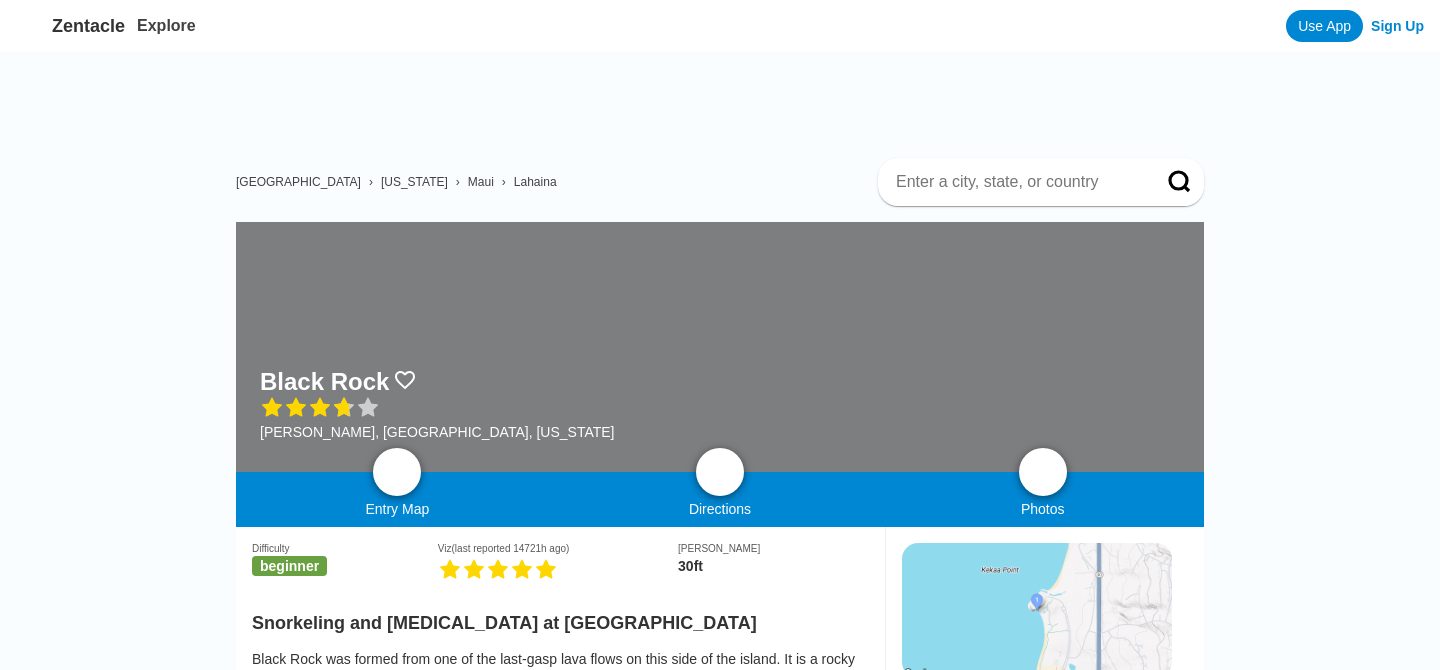 scroll, scrollTop: 804, scrollLeft: 0, axis: vertical 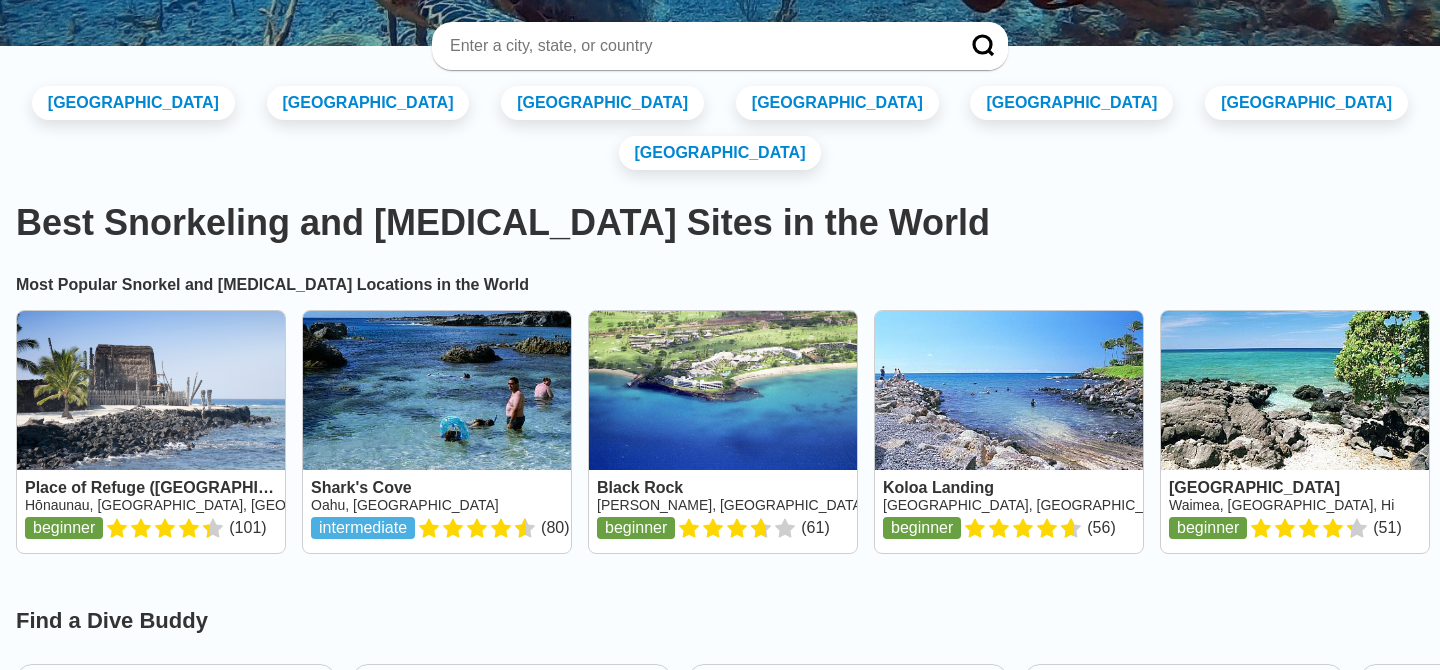 click at bounding box center [151, 432] 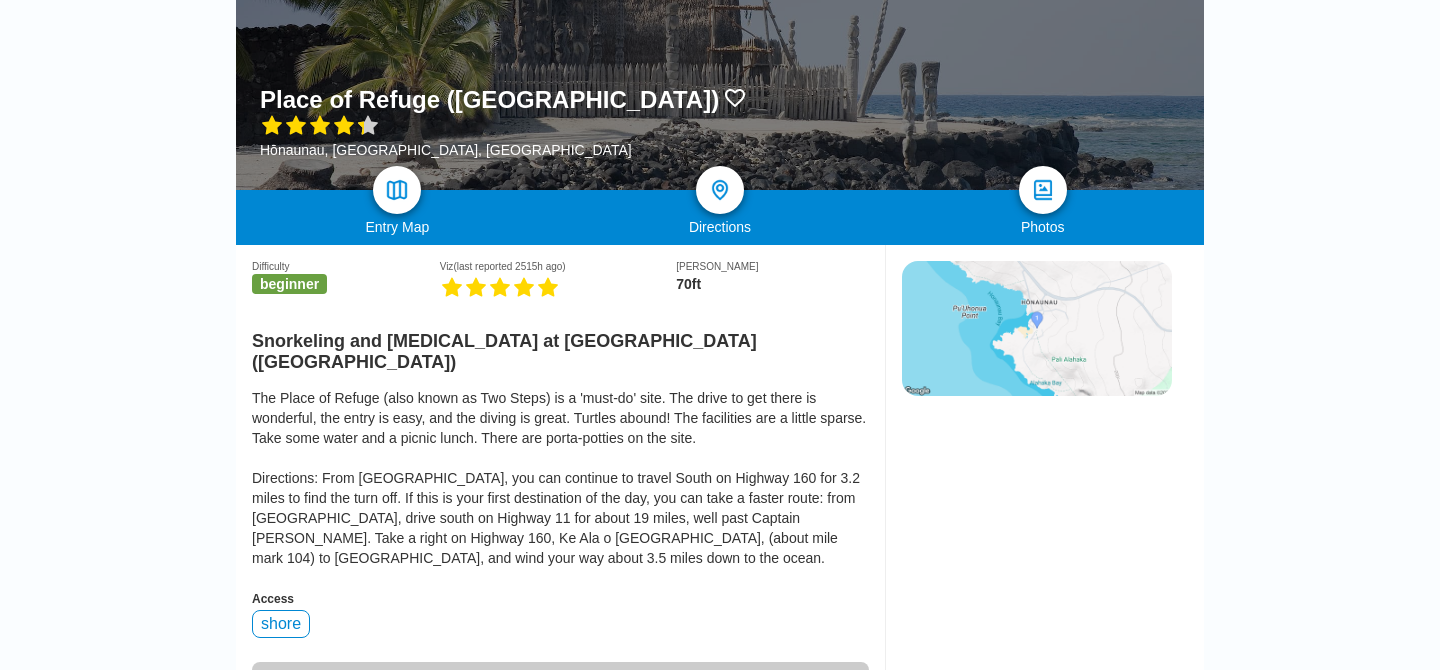 scroll, scrollTop: 0, scrollLeft: 0, axis: both 